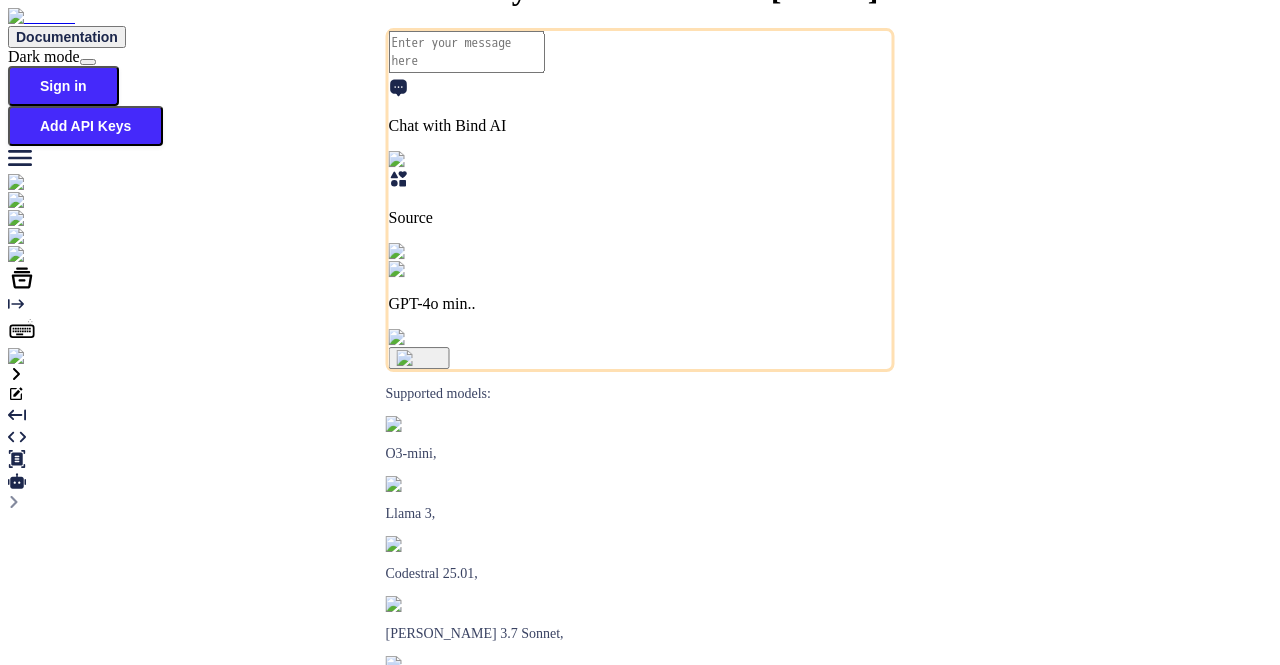 scroll, scrollTop: 0, scrollLeft: 0, axis: both 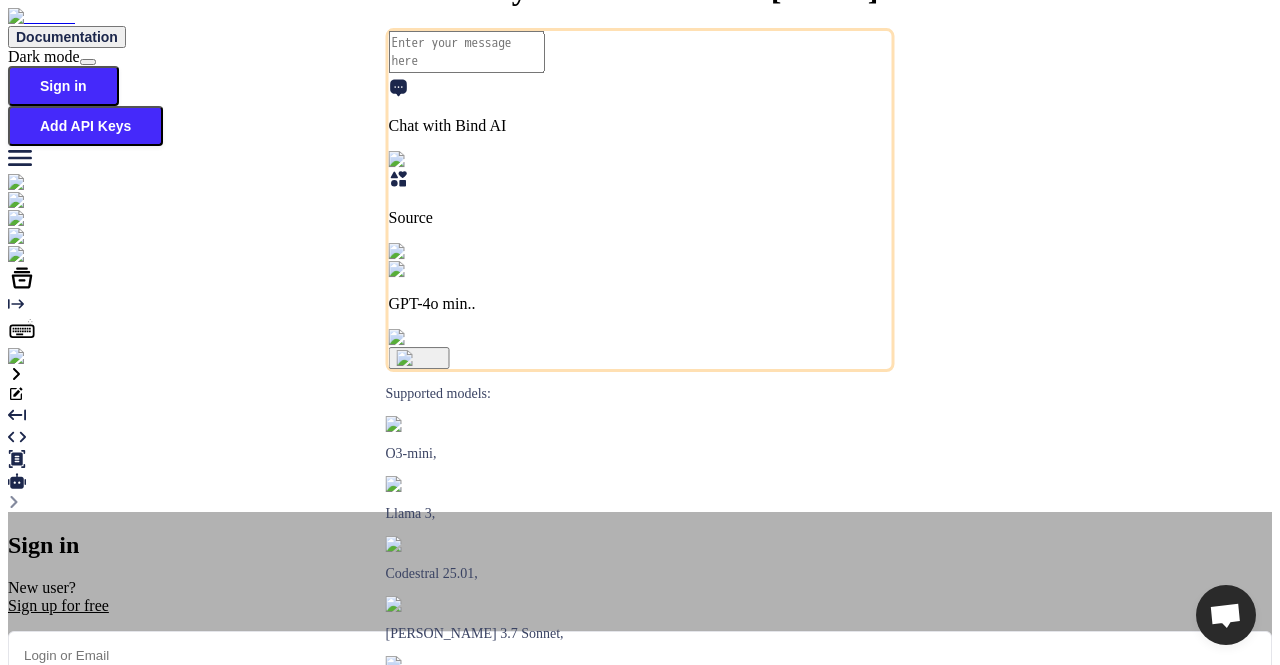click at bounding box center [640, 655] 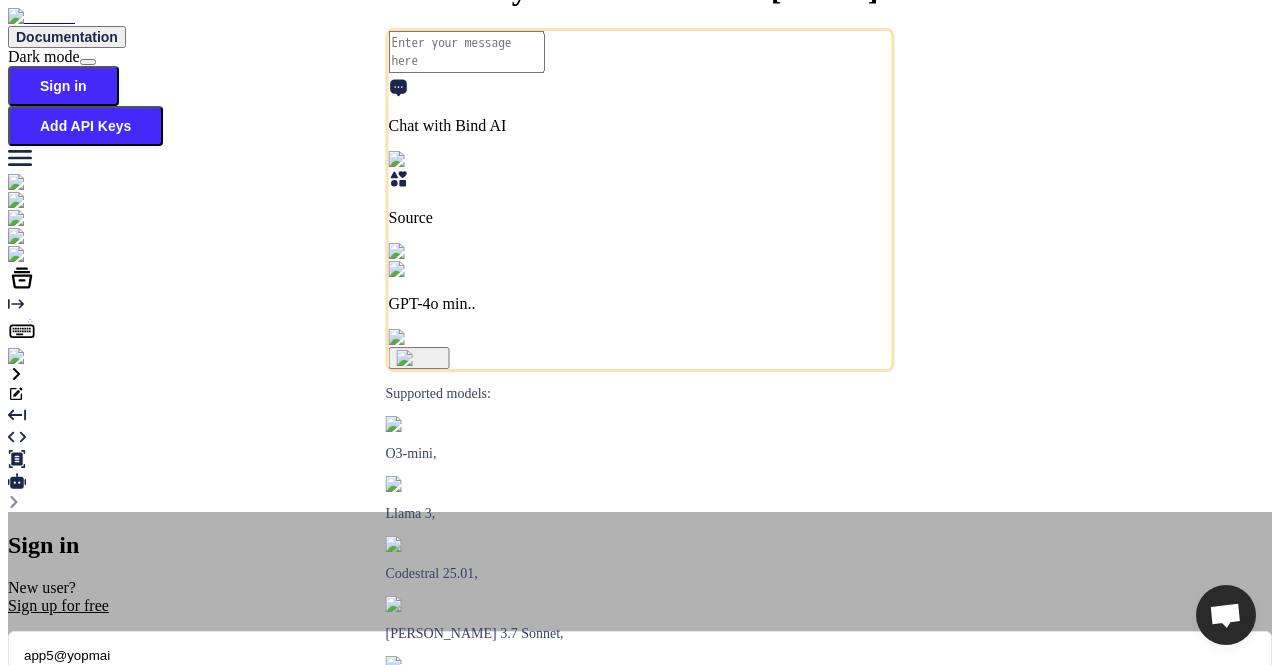 type on "app5@yopmail" 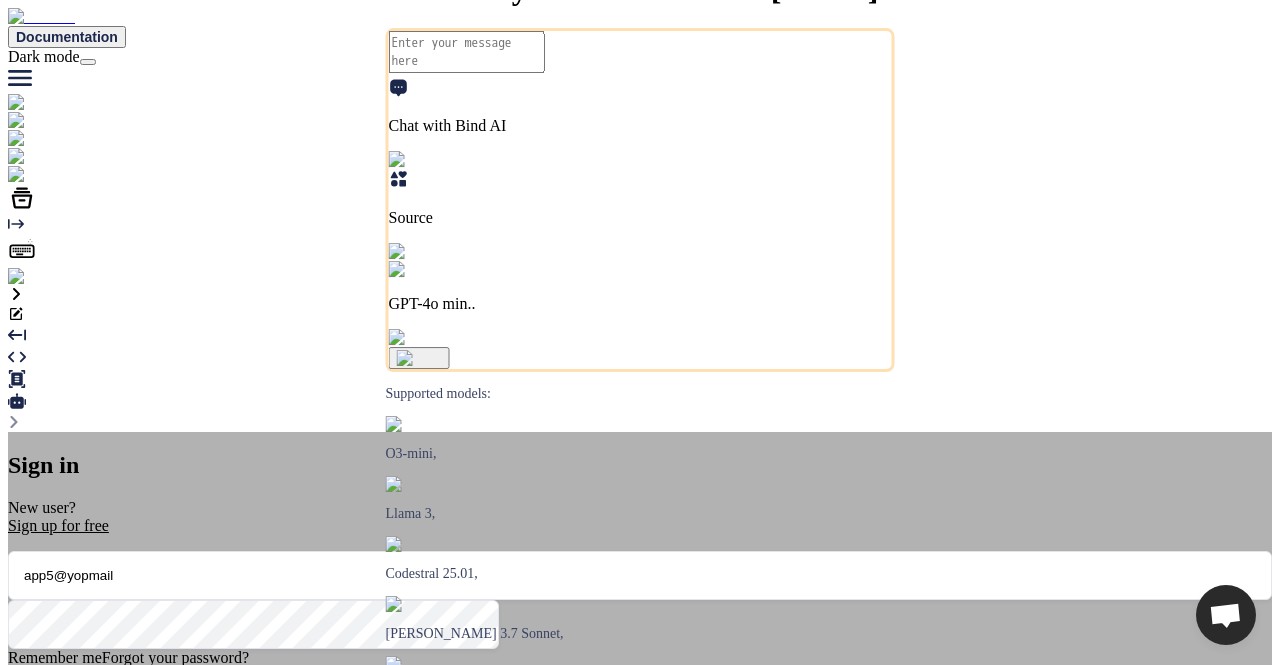 type on "x" 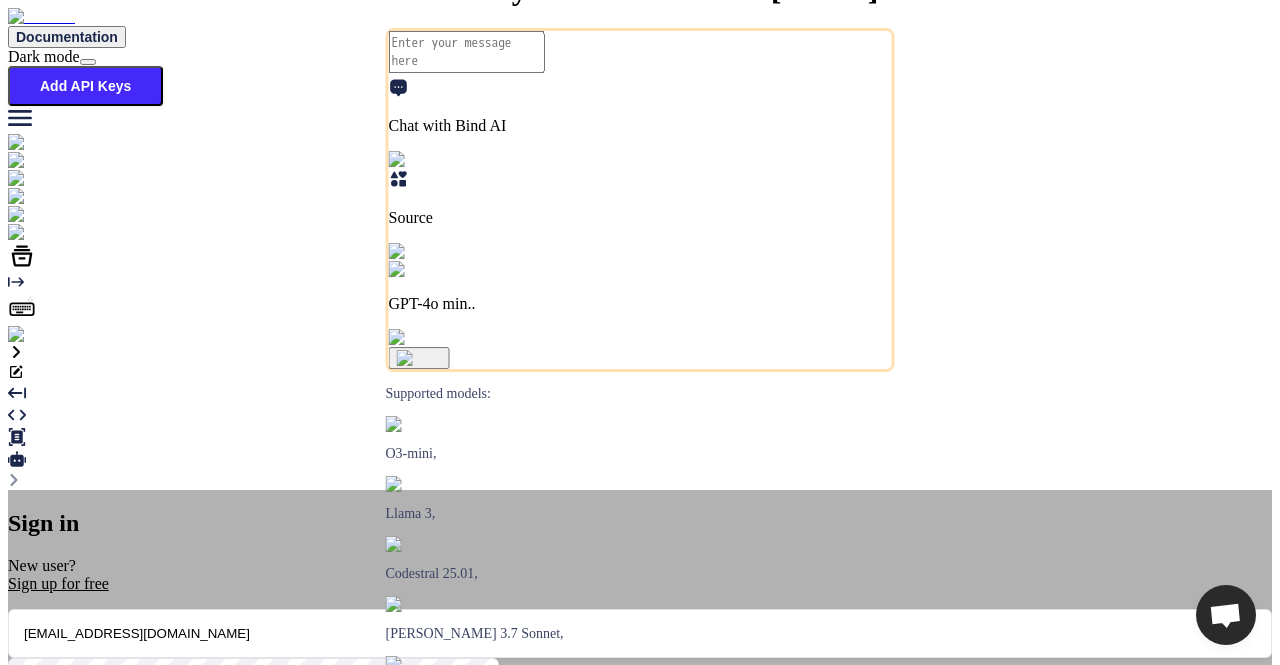 type on "app5@yopmail.com" 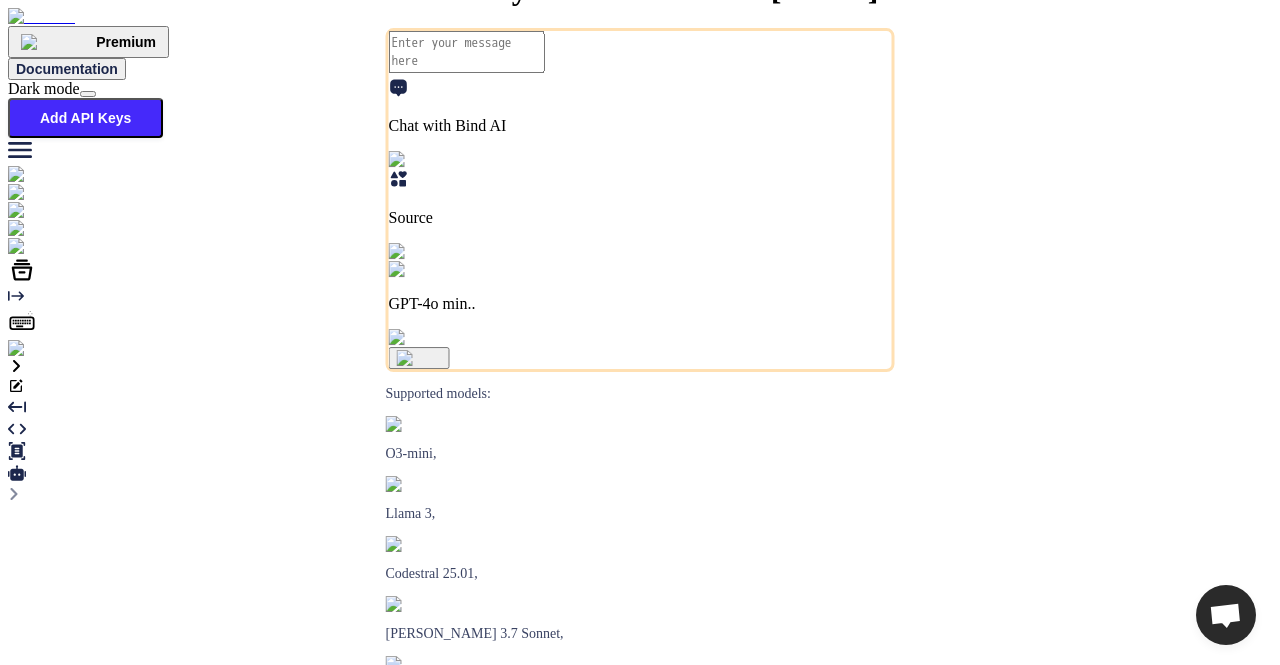 click on "GPT-4o min.." at bounding box center [640, 304] 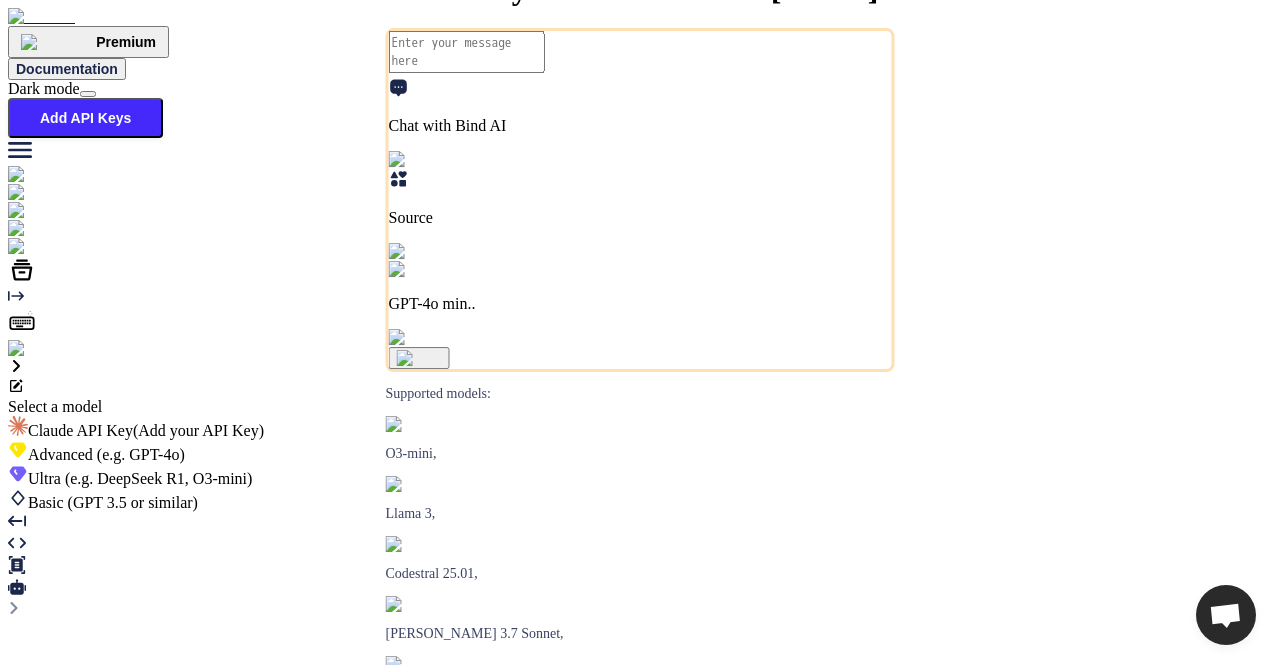 click on "(e.g. DeepSeek R1, O3-mini)" at bounding box center (157, 478) 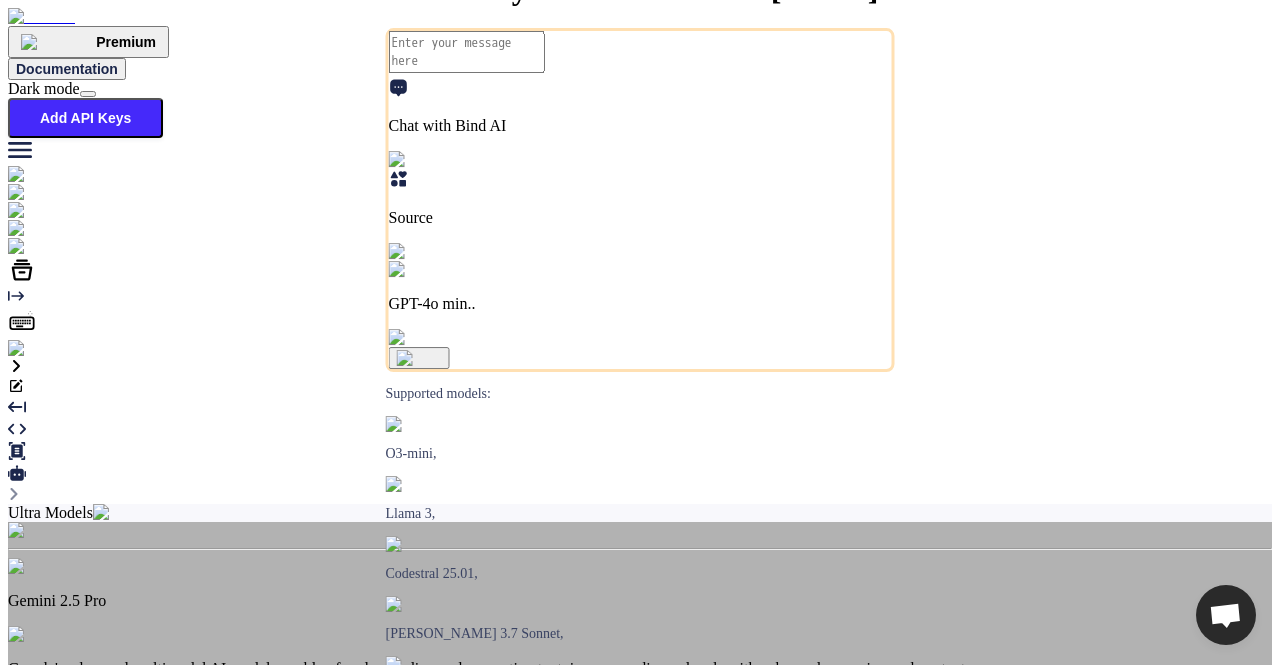 click on "Ultra Models Gemini 2.5 Pro Google's advanced multimodal AI model capable of understanding and generating text, images, audio, and code with enhanced reasoning and context awareness 1M O3 Comparable to Claude 3.7 Sonnet, superior intelligence 200K Claude 4 Sonnet Claude's most intelligent model 200K Gemini 2.5 flash Lightweight, high-speed AI model by Google optimized for fast on-device tasks with efficient performance. 1M DeepSeek R1 (671B-Full) Full version of R1, served via DeepSeek API 131K Claude 3.7 Sonnet (Anthropic) Claude's most intelligent model 200K O4 mini OpenAI's most advanced reasoning model series 200K DeepSeek R1 (70B-Distill US Hosted) Reasoning at 1000 tokens/second, beats GPT-o1 & Claude 3.5 Sonnet 128k" at bounding box center [640, 854] 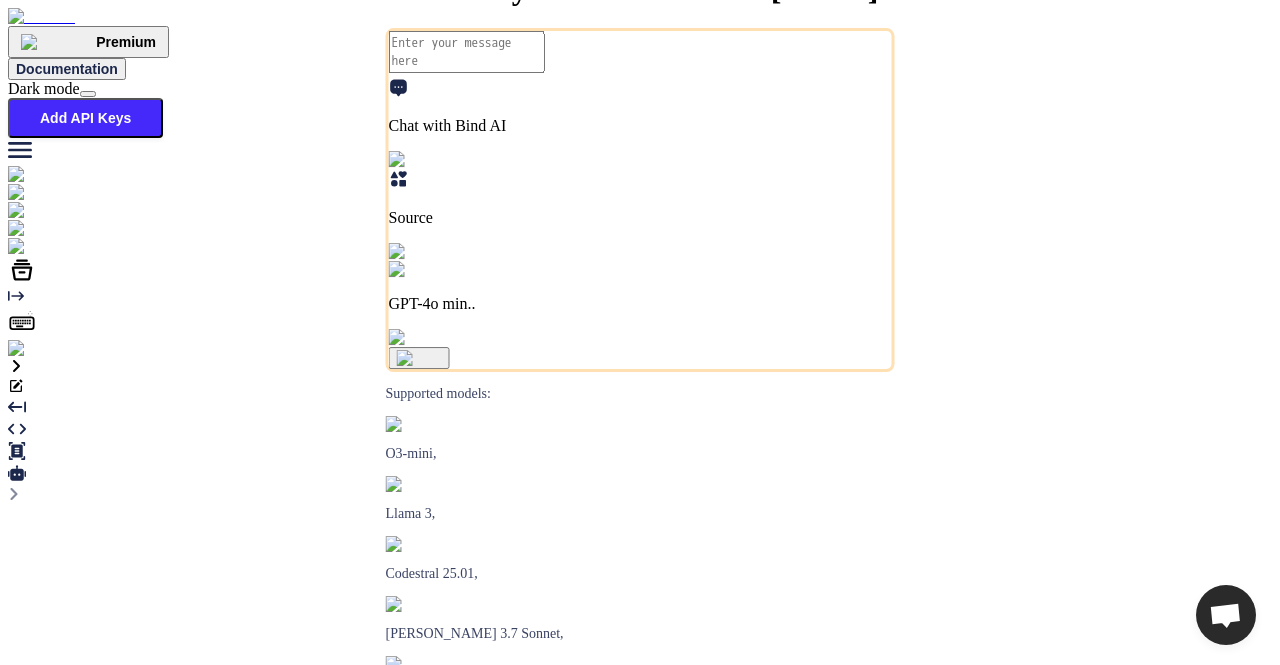 click on "GPT-4o min.." at bounding box center [640, 304] 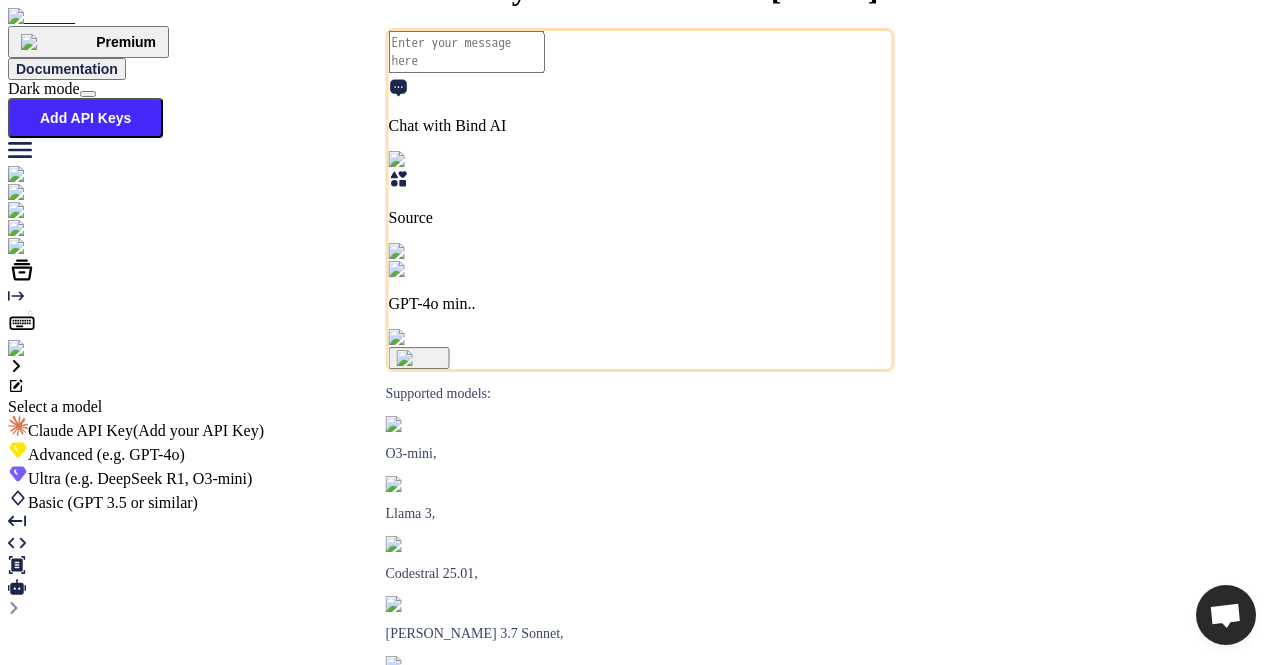 click on "(e.g. DeepSeek R1, O3-mini)" at bounding box center [157, 478] 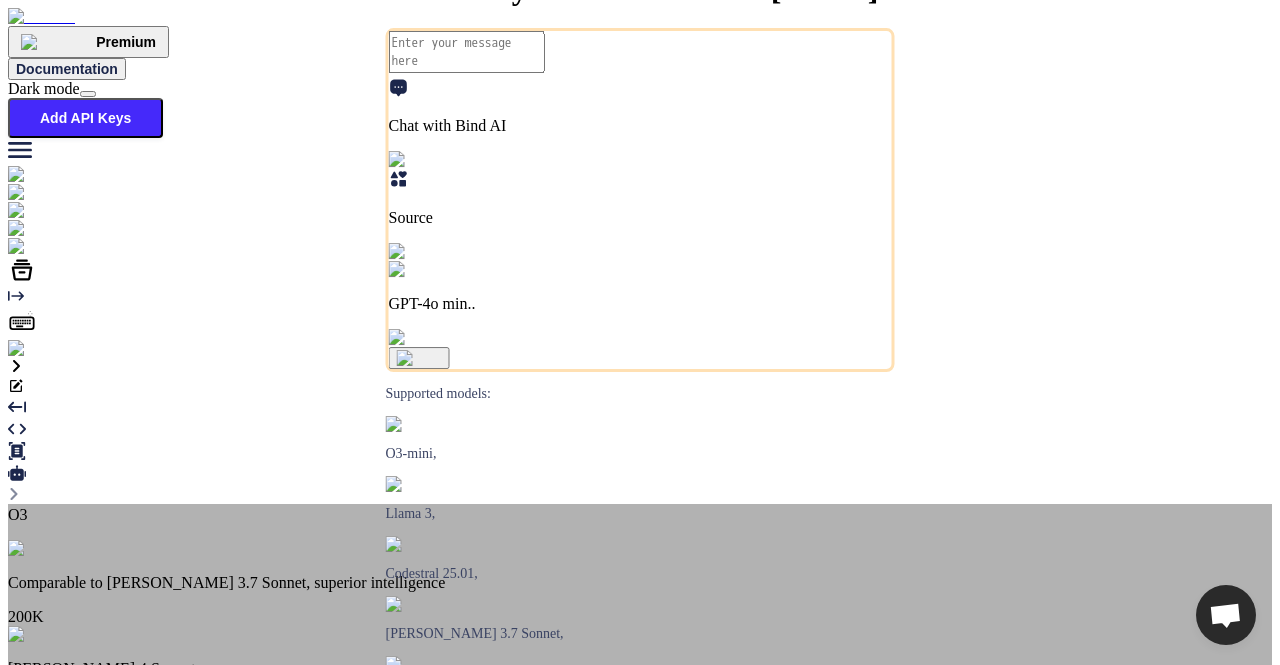 scroll, scrollTop: 0, scrollLeft: 0, axis: both 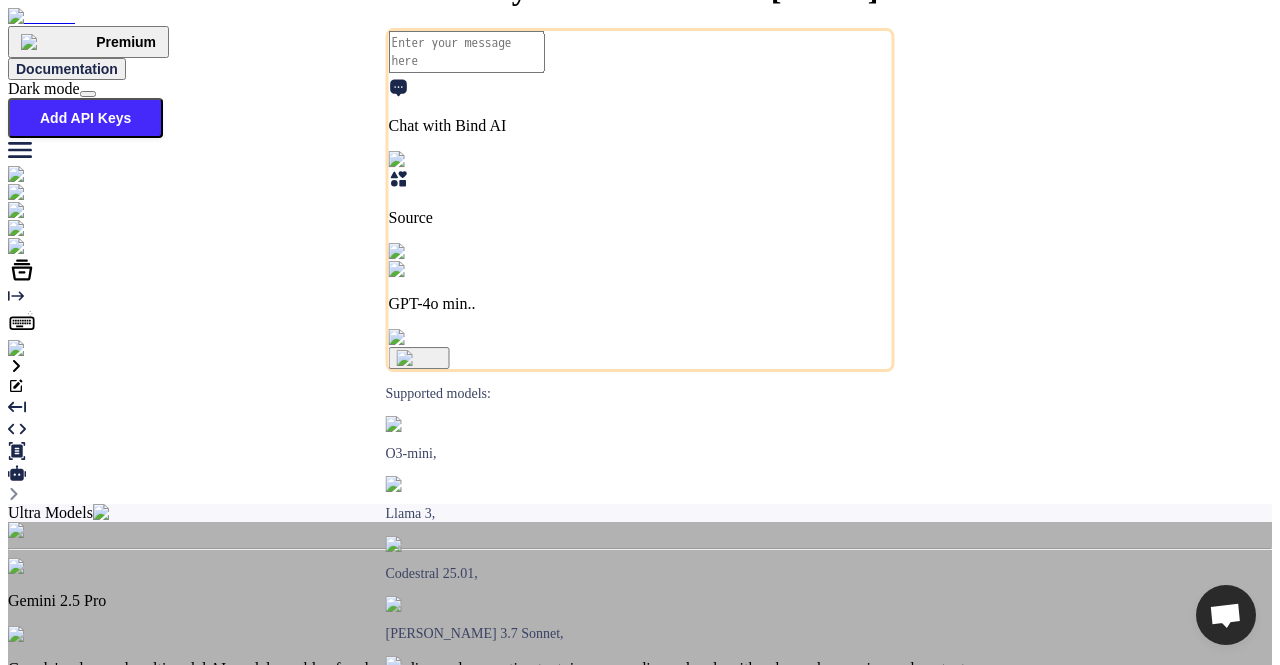 click on "Ultra Models Gemini 2.5 Pro Google's advanced multimodal AI model capable of understanding and generating text, images, audio, and code with enhanced reasoning and context awareness 1M O3 Comparable to Claude 3.7 Sonnet, superior intelligence 200K Claude 4 Sonnet Claude's most intelligent model 200K Gemini 2.5 flash Lightweight, high-speed AI model by Google optimized for fast on-device tasks with efficient performance. 1M DeepSeek R1 (671B-Full) Full version of R1, served via DeepSeek API 131K Claude 3.7 Sonnet (Anthropic) Claude's most intelligent model 200K O4 mini OpenAI's most advanced reasoning model series 200K DeepSeek R1 (70B-Distill US Hosted) Reasoning at 1000 tokens/second, beats GPT-o1 & Claude 3.5 Sonnet 128k" at bounding box center [640, 854] 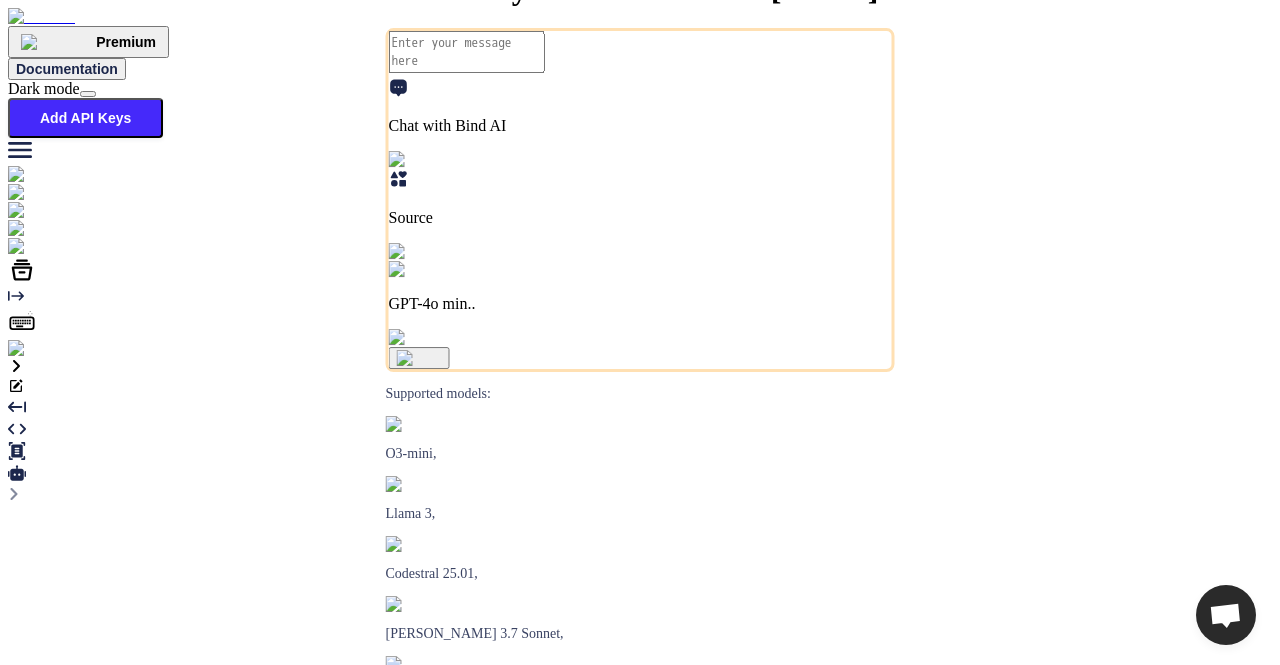 click on "GPT-4o min.." at bounding box center [640, 304] 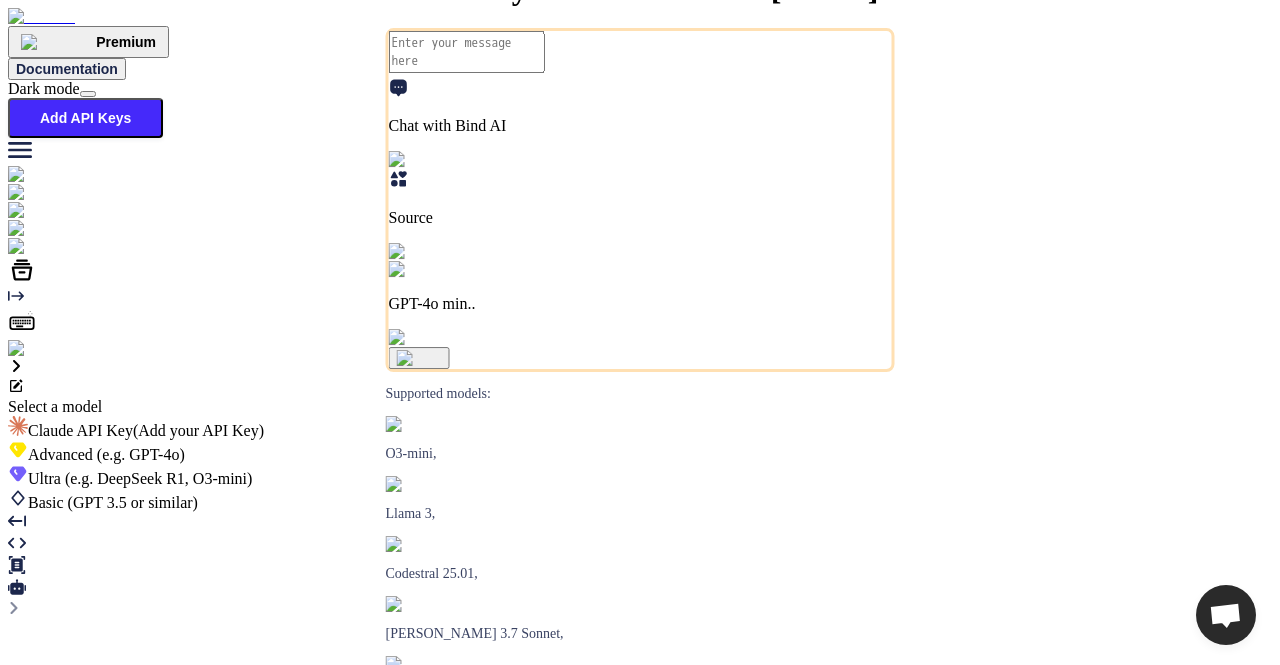 click on "Ultra     (e.g. DeepSeek R1, O3-mini)" at bounding box center [640, 476] 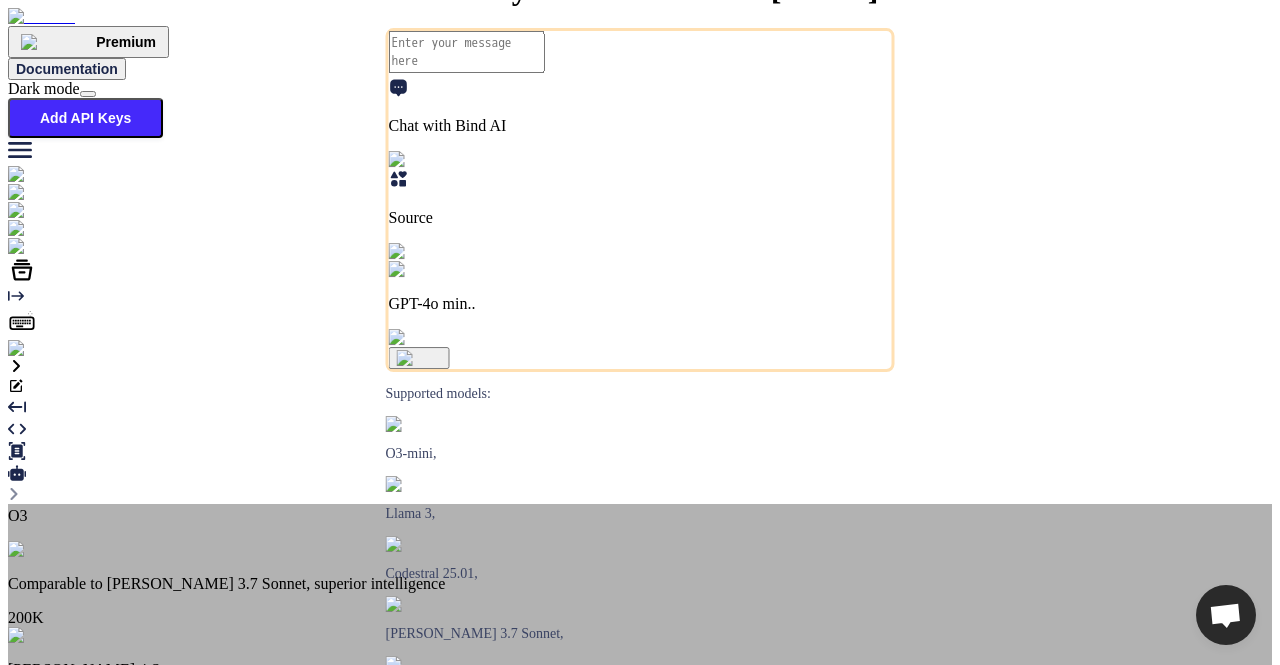 scroll, scrollTop: 360, scrollLeft: 0, axis: vertical 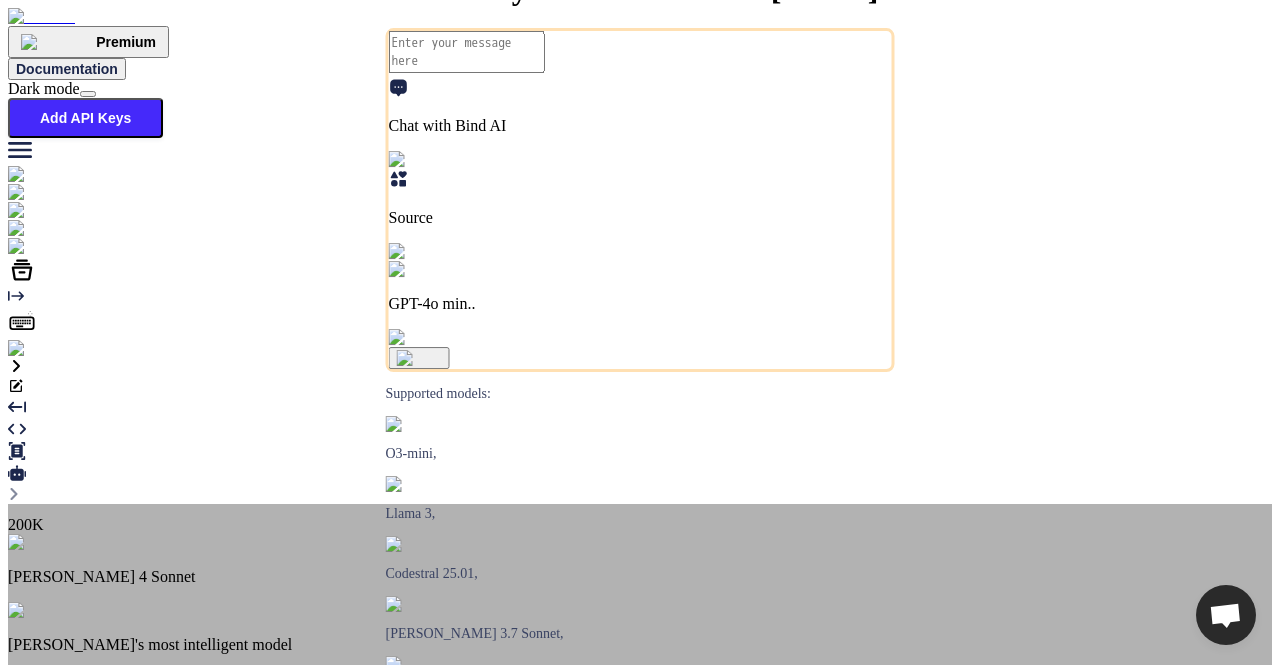 click on "Ultra Models Gemini 2.5 Pro Google's advanced multimodal AI model capable of understanding and generating text, images, audio, and code with enhanced reasoning and context awareness 1M O3 Comparable to Claude 3.7 Sonnet, superior intelligence 200K Claude 4 Sonnet Claude's most intelligent model 200K Gemini 2.5 flash Lightweight, high-speed AI model by Google optimized for fast on-device tasks with efficient performance. 1M DeepSeek R1 (671B-Full) Full version of R1, served via DeepSeek API 131K Claude 3.7 Sonnet (Anthropic) Claude's most intelligent model 200K O4 mini OpenAI's most advanced reasoning model series 200K DeepSeek R1 (70B-Distill US Hosted) Reasoning at 1000 tokens/second, beats GPT-o1 & Claude 3.5 Sonnet 128k" at bounding box center [640, 854] 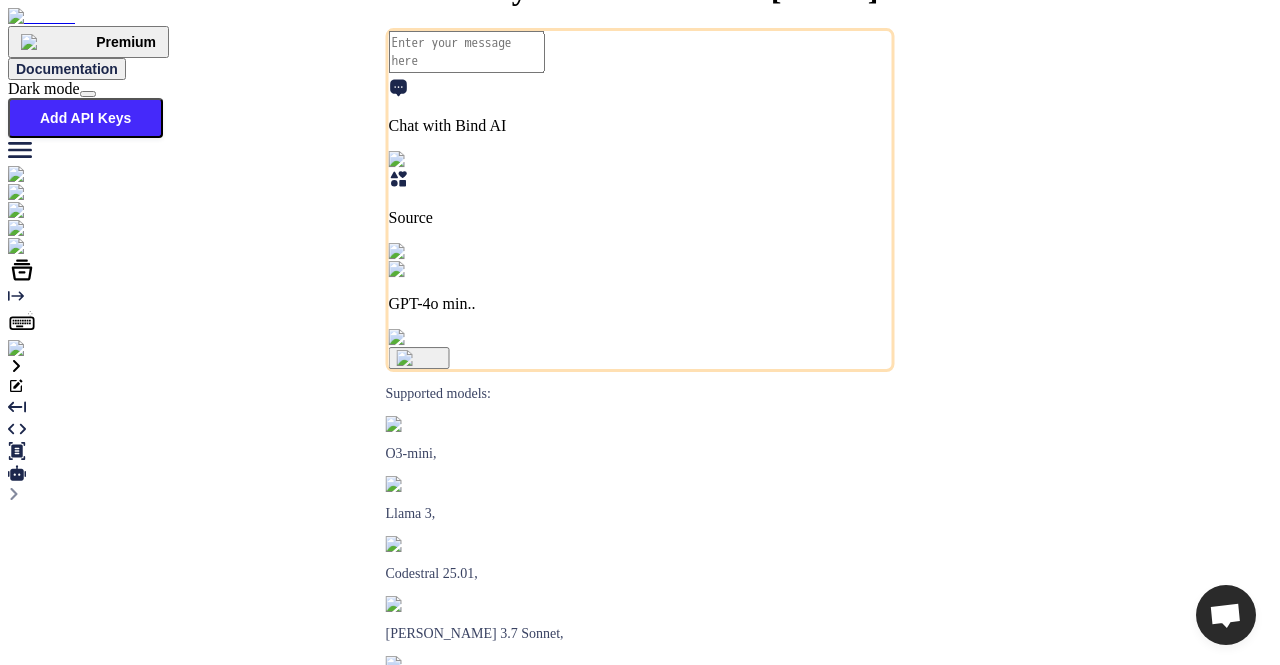 click on "GPT-4o min.." at bounding box center [640, 304] 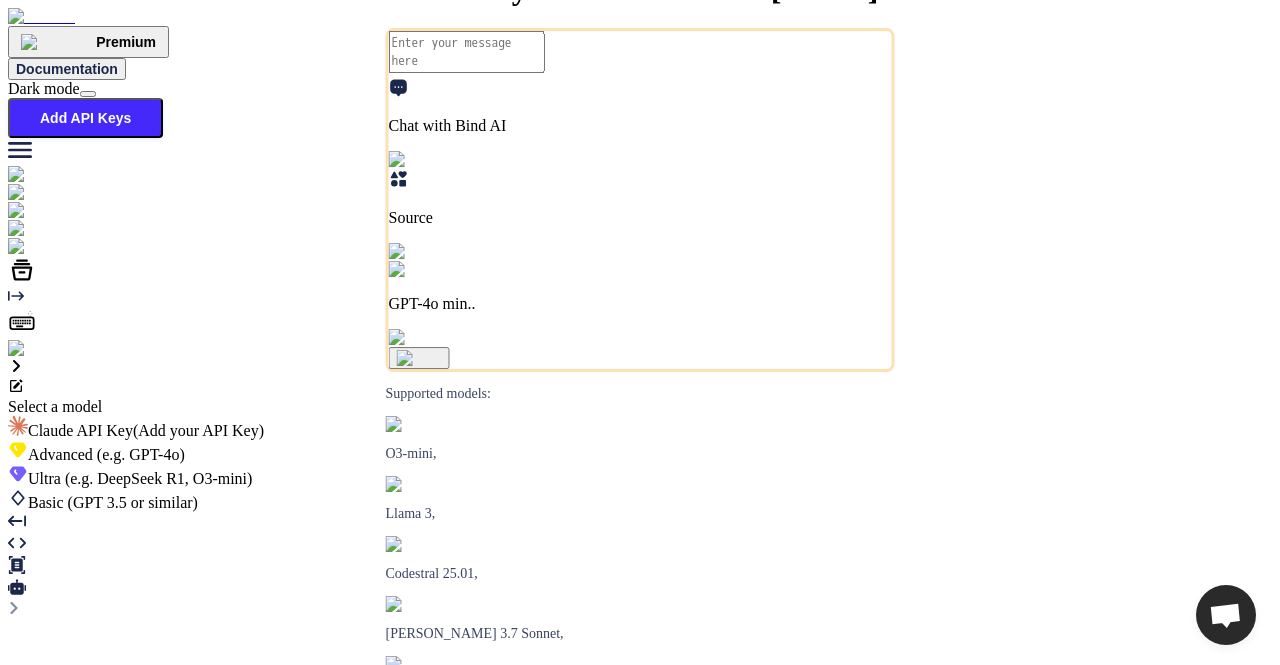 click on "Ultra     (e.g. DeepSeek R1, O3-mini)" at bounding box center (640, 476) 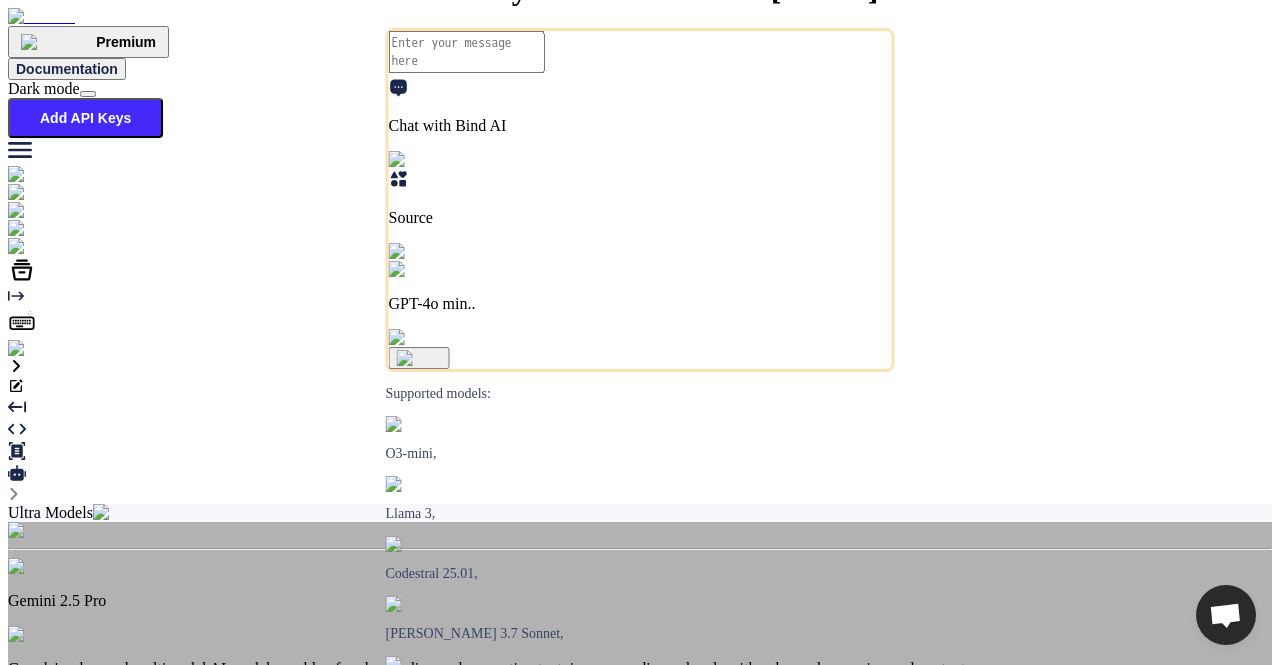 scroll, scrollTop: 360, scrollLeft: 0, axis: vertical 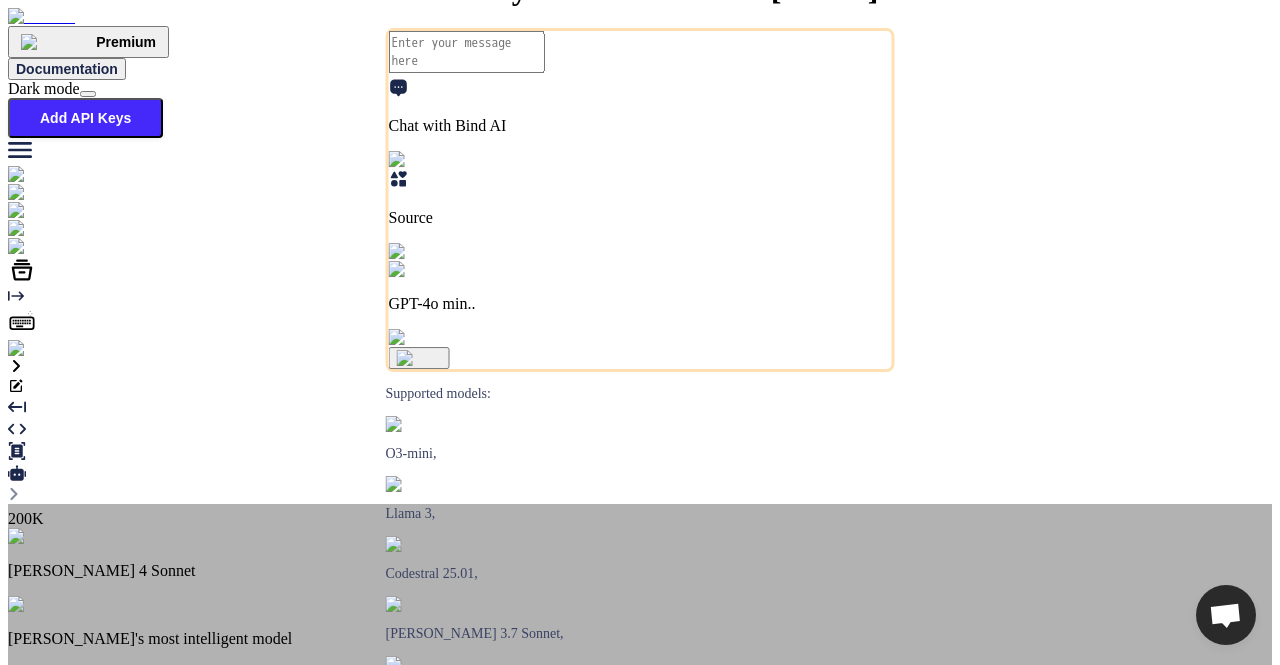 click on "Ultra Models Gemini 2.5 Pro Google's advanced multimodal AI model capable of understanding and generating text, images, audio, and code with enhanced reasoning and context awareness 1M O3 Comparable to Claude 3.7 Sonnet, superior intelligence 200K Claude 4 Sonnet Claude's most intelligent model 200K Gemini 2.5 flash Lightweight, high-speed AI model by Google optimized for fast on-device tasks with efficient performance. 1M DeepSeek R1 (671B-Full) Full version of R1, served via DeepSeek API 131K Claude 3.7 Sonnet (Anthropic) Claude's most intelligent model 200K O4 mini OpenAI's most advanced reasoning model series 200K DeepSeek R1 (70B-Distill US Hosted) Reasoning at 1000 tokens/second, beats GPT-o1 & Claude 3.5 Sonnet 128k" at bounding box center (640, 854) 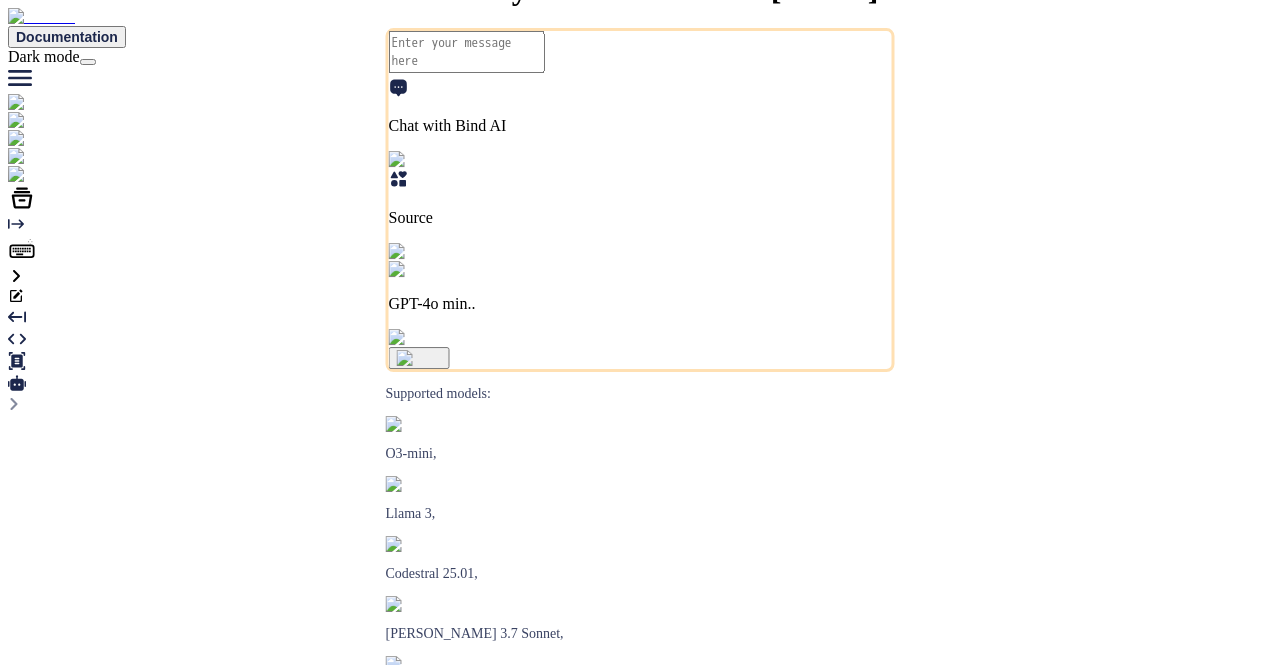 type on "x" 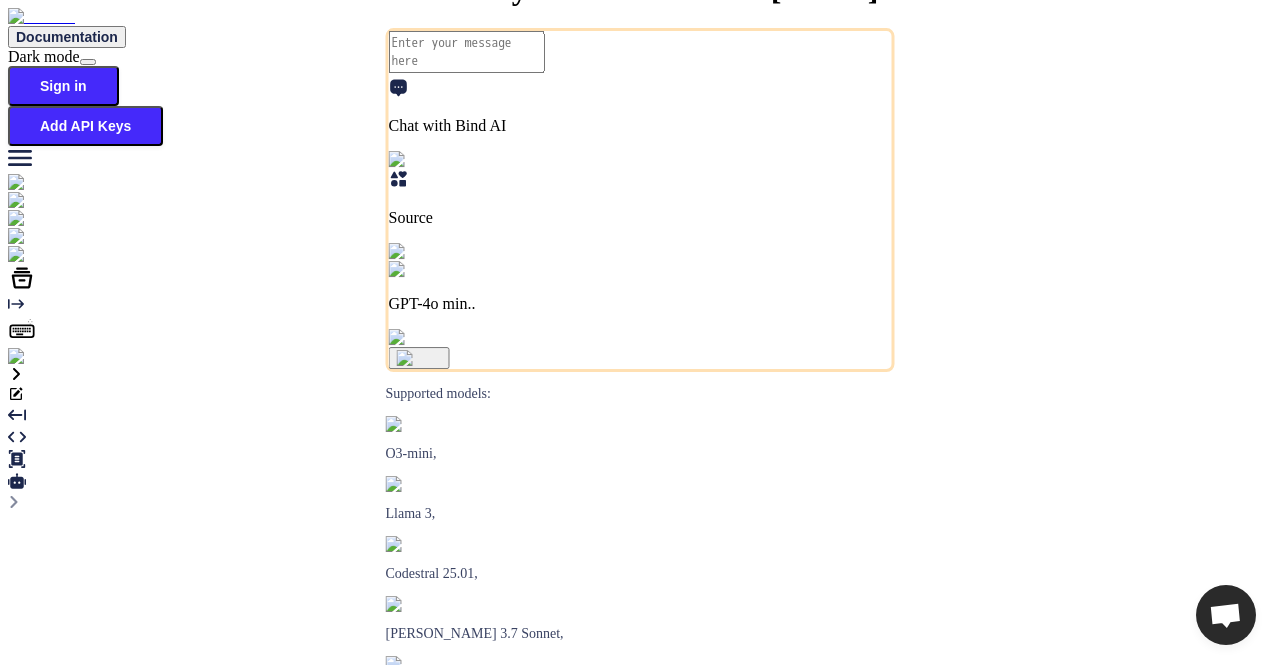 type on "x" 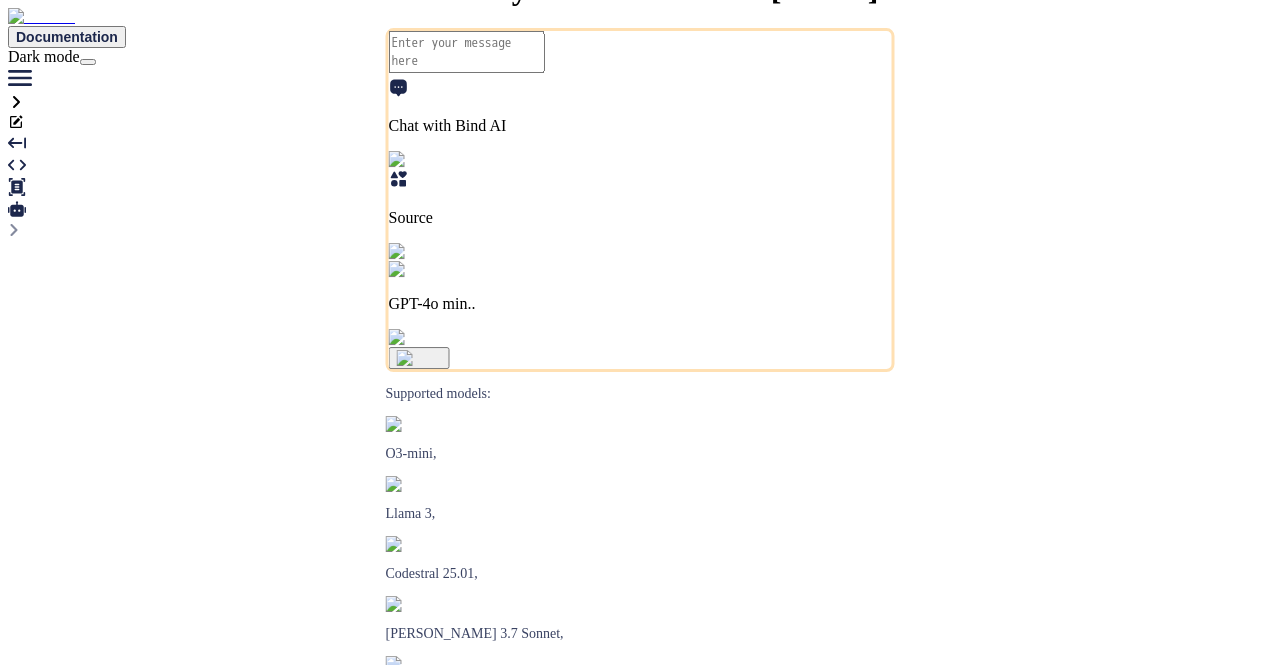 type on "x" 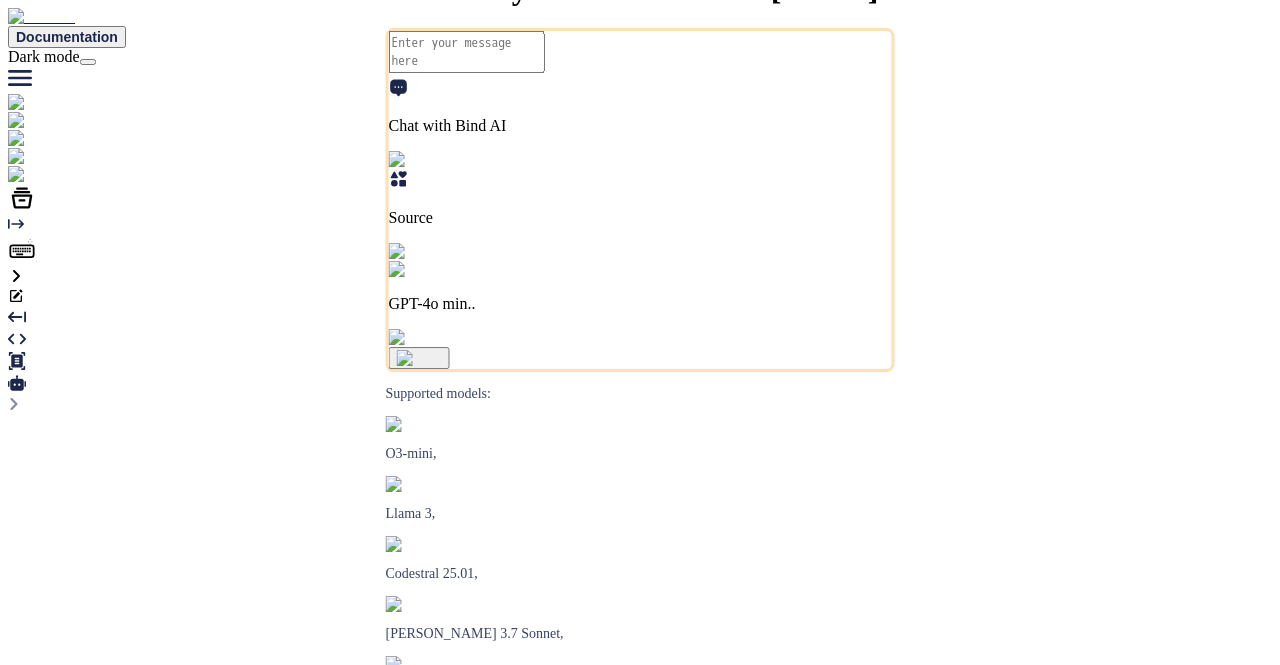 type on "x" 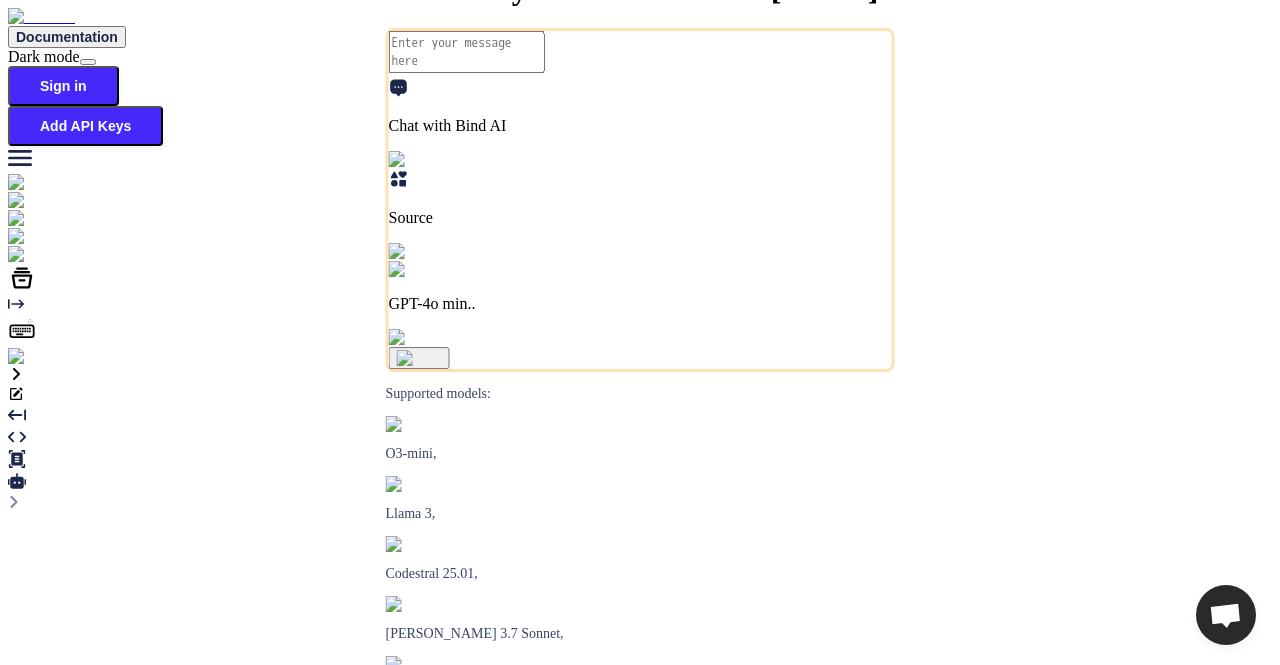 type on "x" 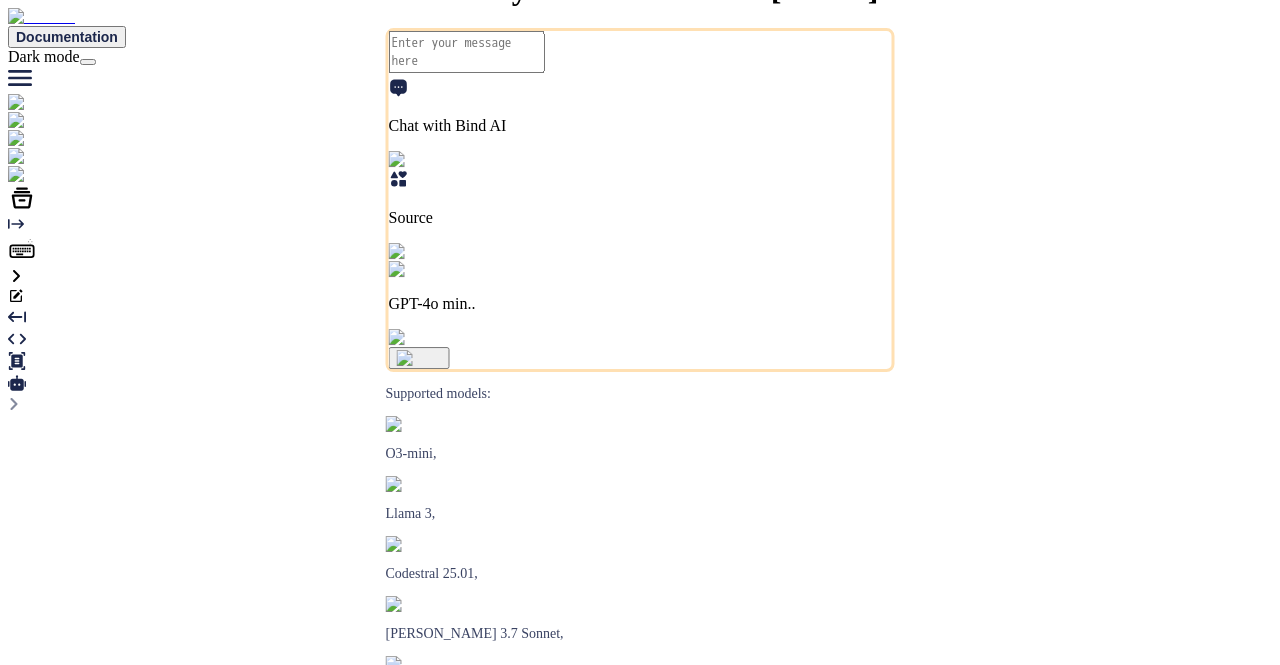 type on "x" 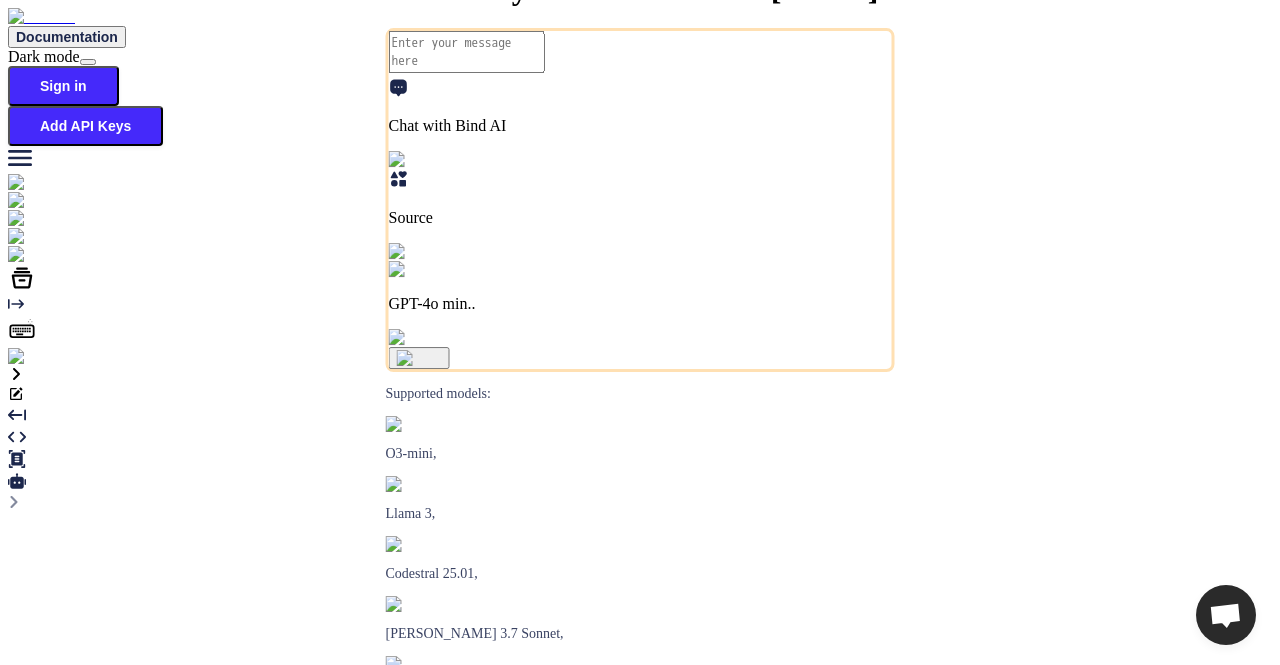 type on "x" 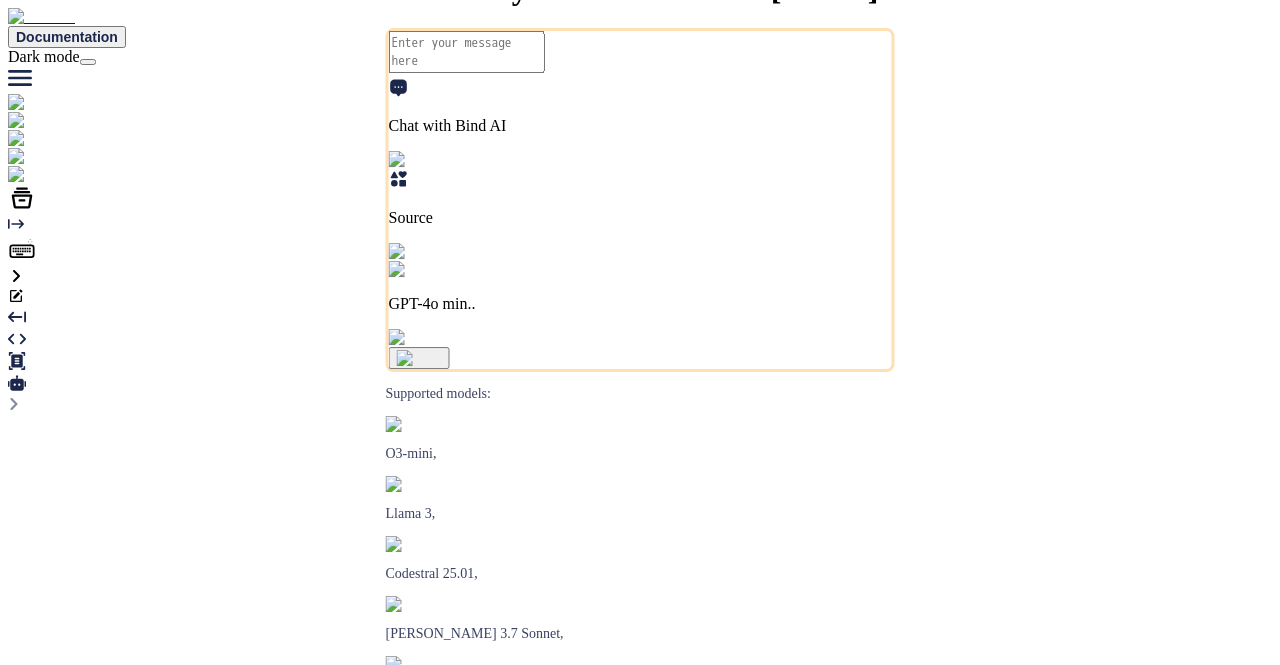 type on "x" 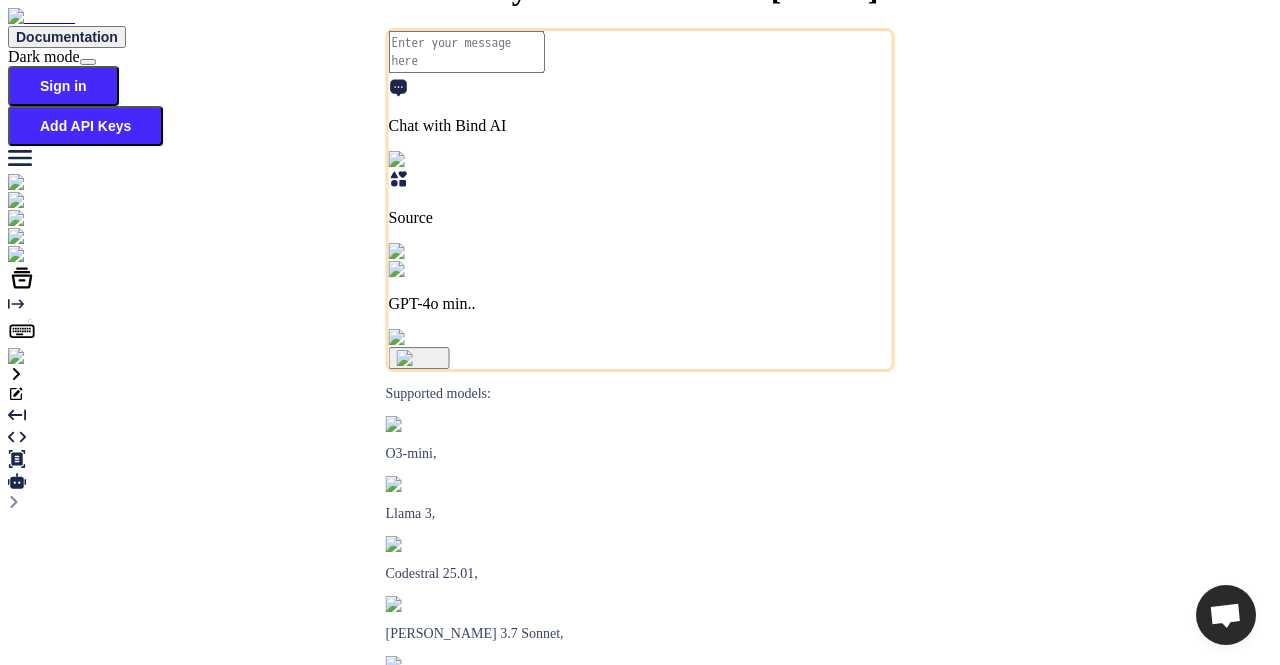 type on "x" 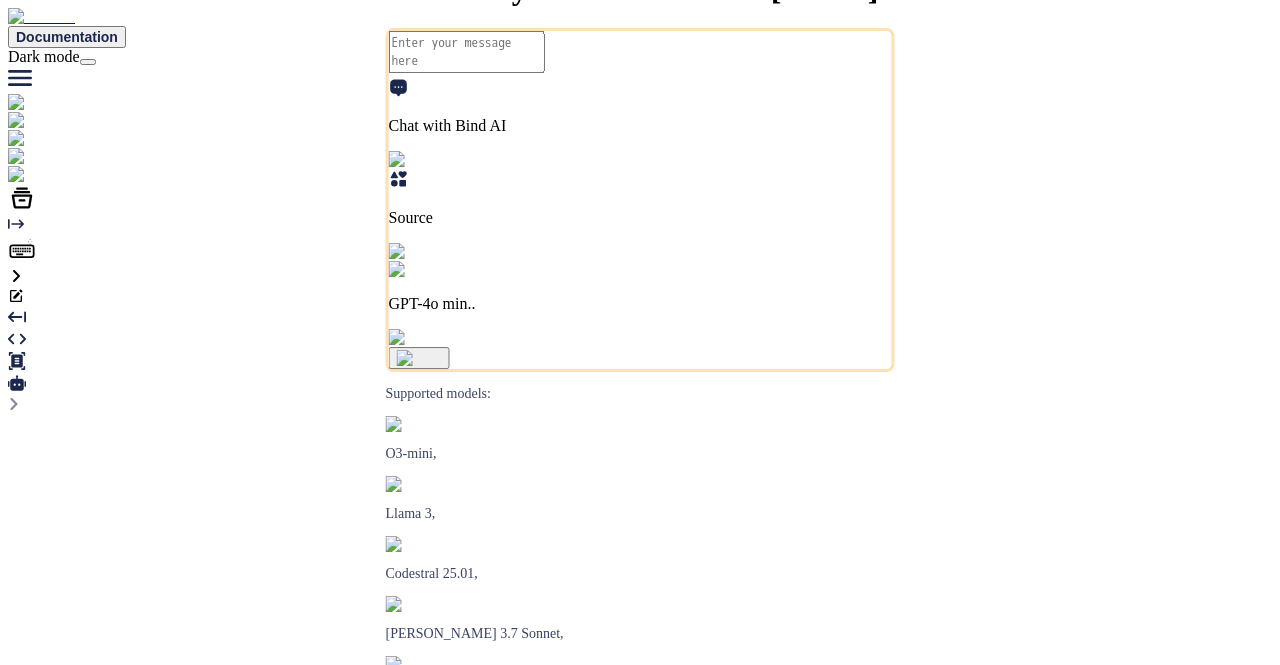 type on "x" 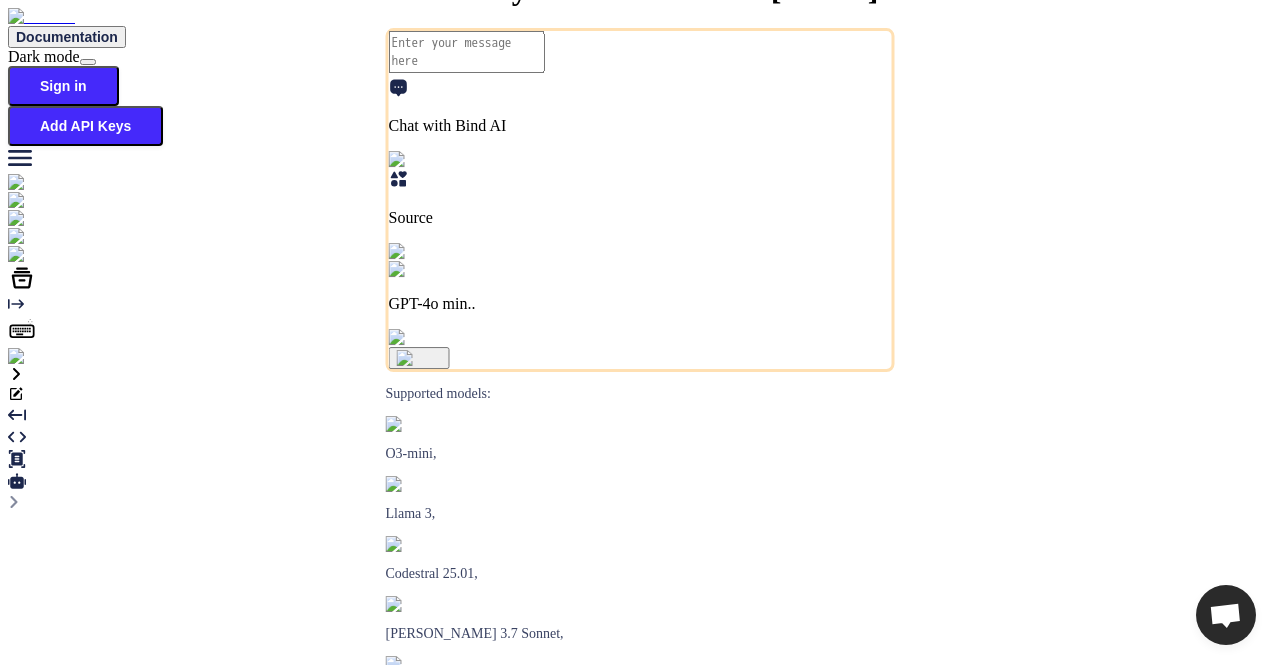 type on "x" 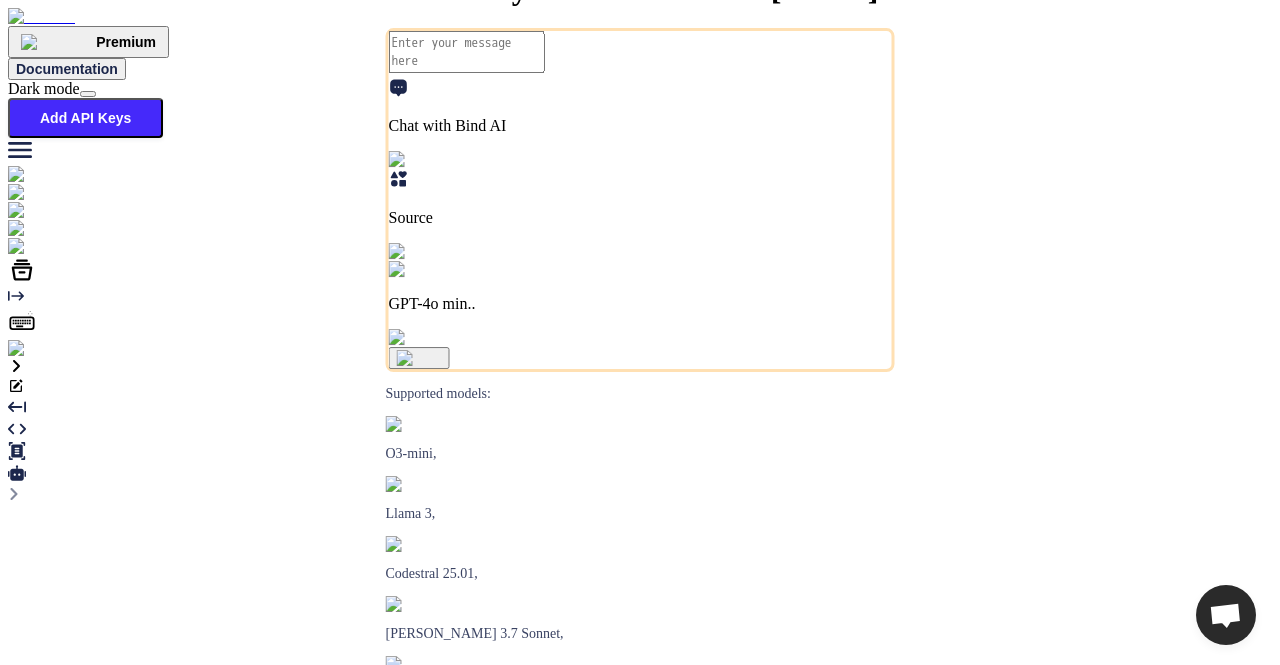 scroll, scrollTop: 0, scrollLeft: 0, axis: both 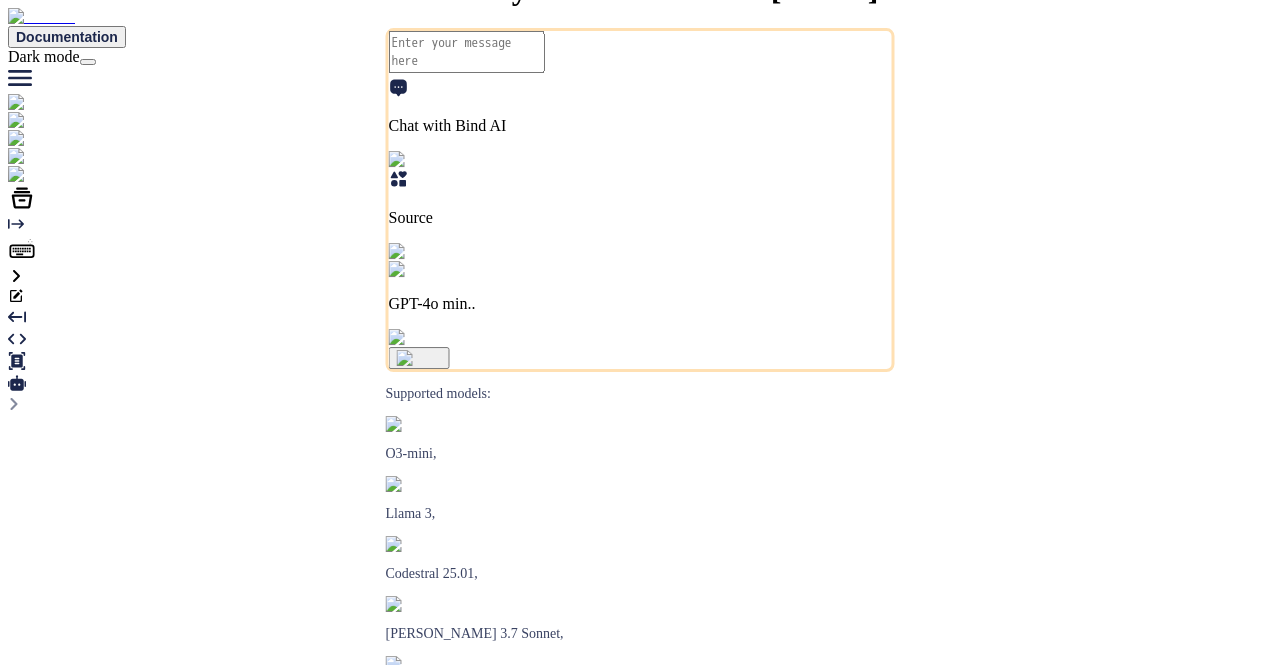 type on "x" 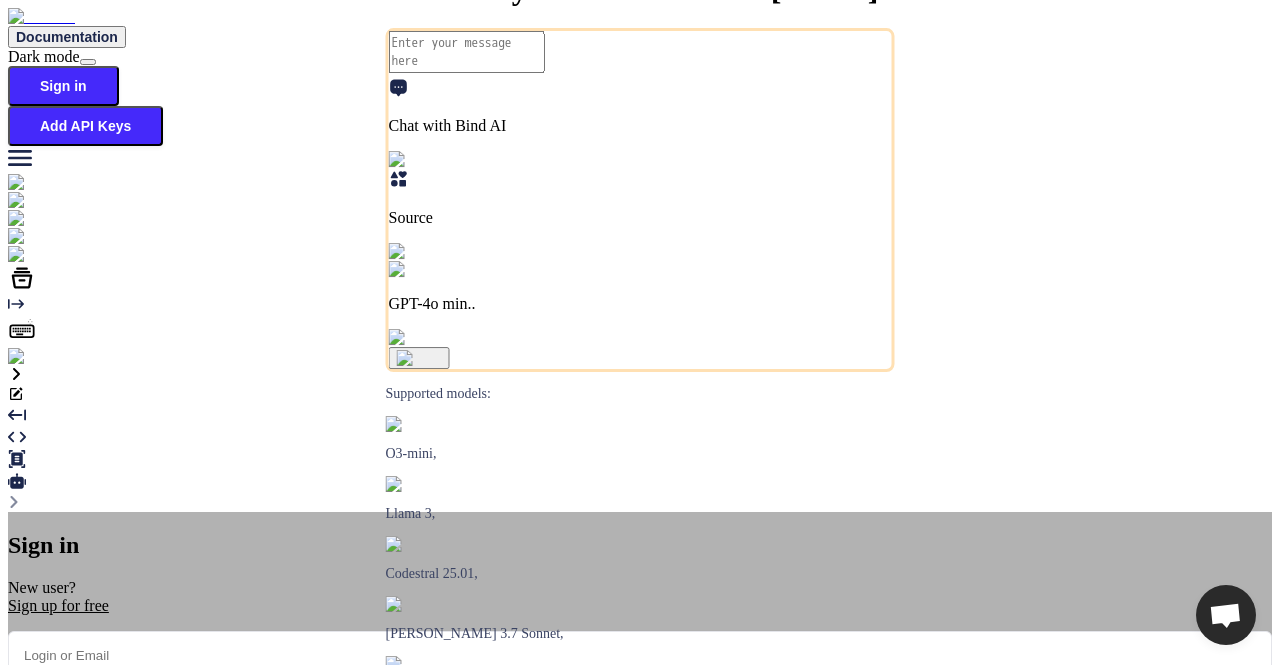 click on "Sign in New user?   Sign up for free Remember me Forgot your password? Sign In   or Sign in with Google Sign in with Github You acknowledge that you read, and agree to our   Terms of Service     and our   Privacy Policy." at bounding box center [640, 719] 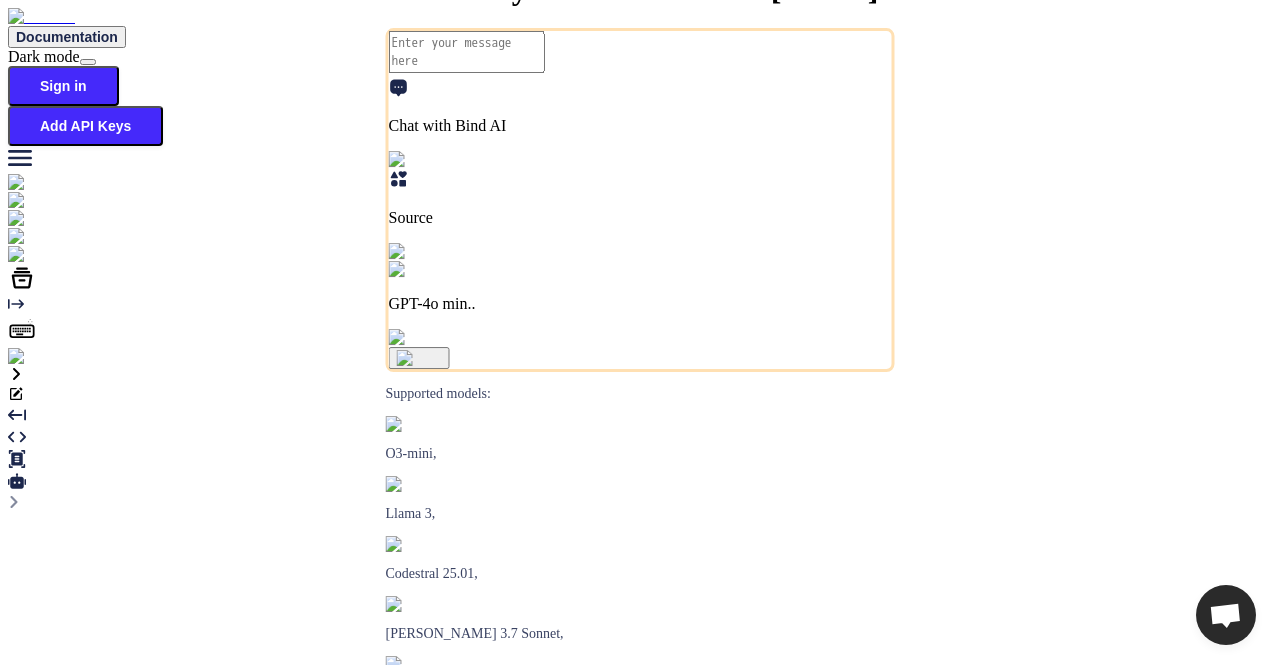 click at bounding box center [35, 357] 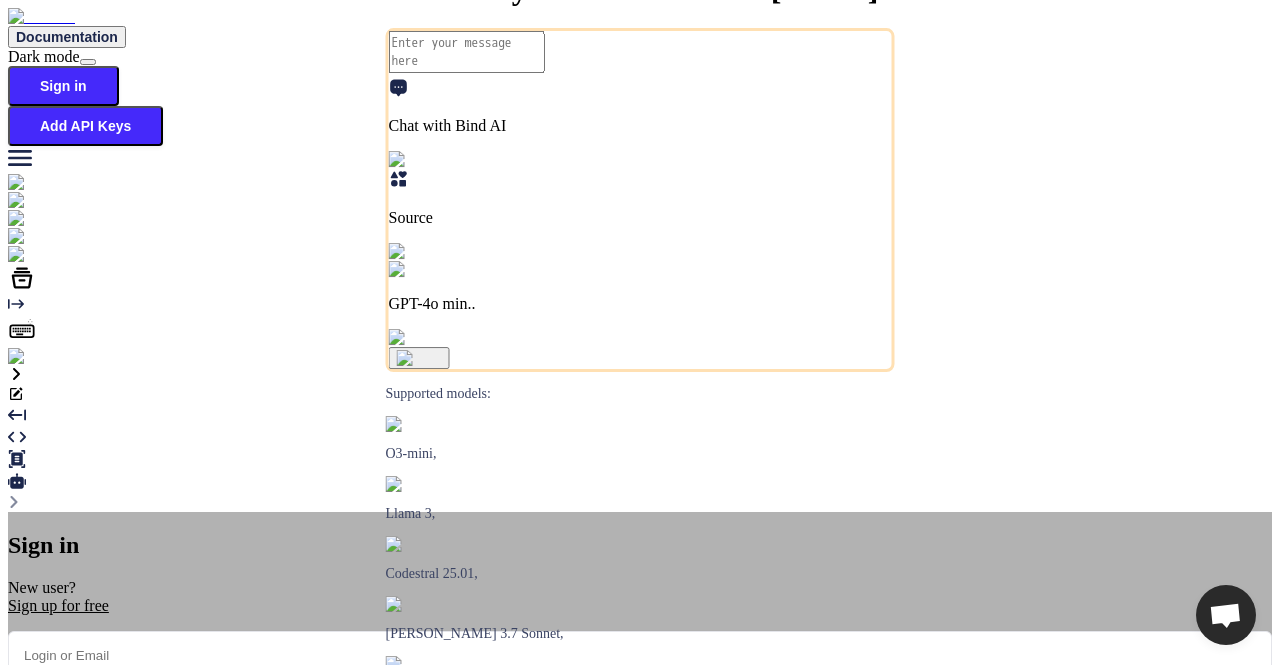 click at bounding box center [640, 655] 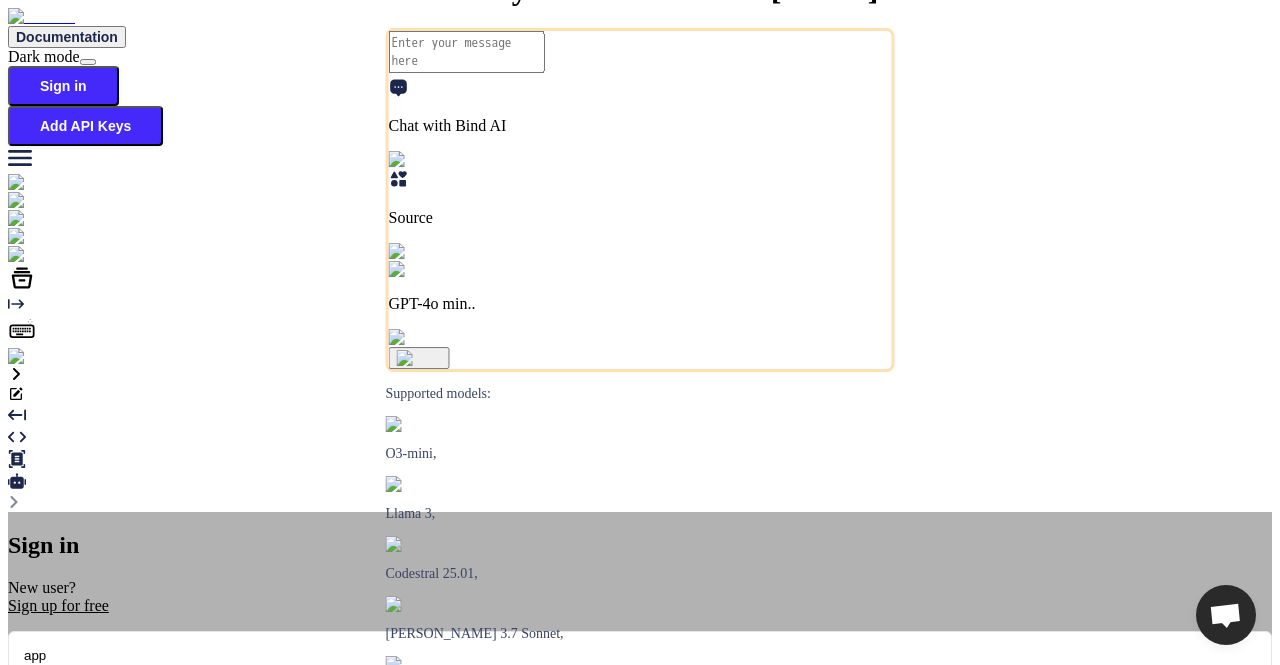 type on "app5" 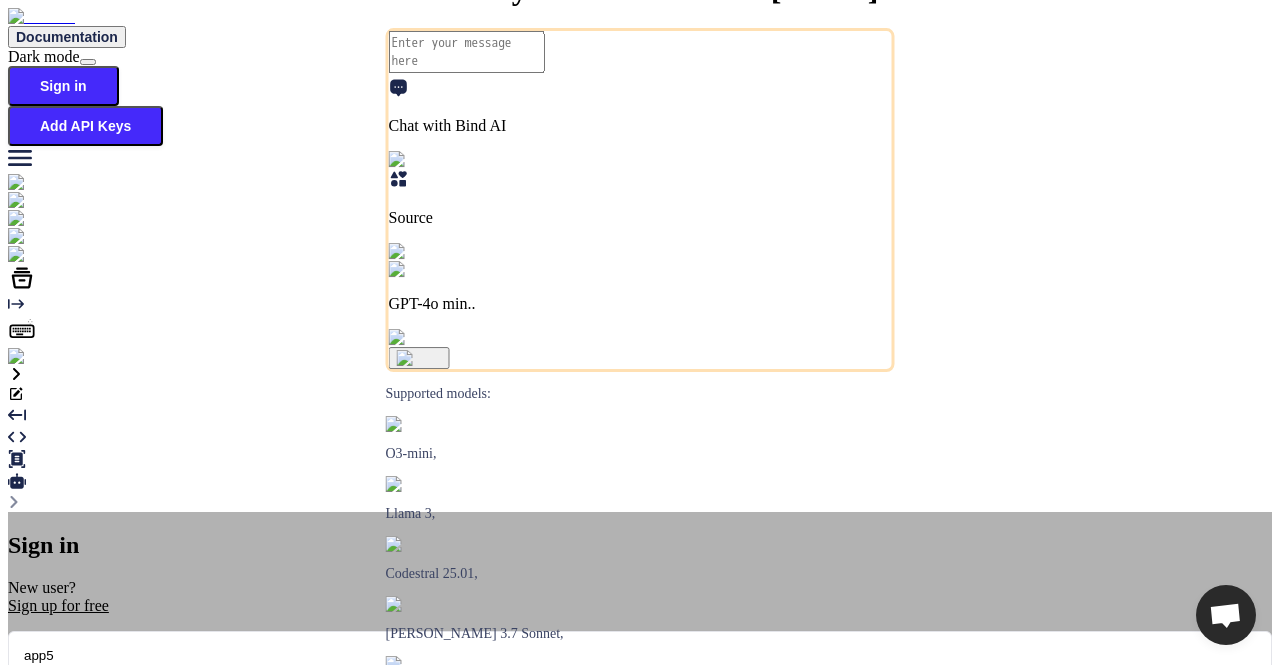 type on "x" 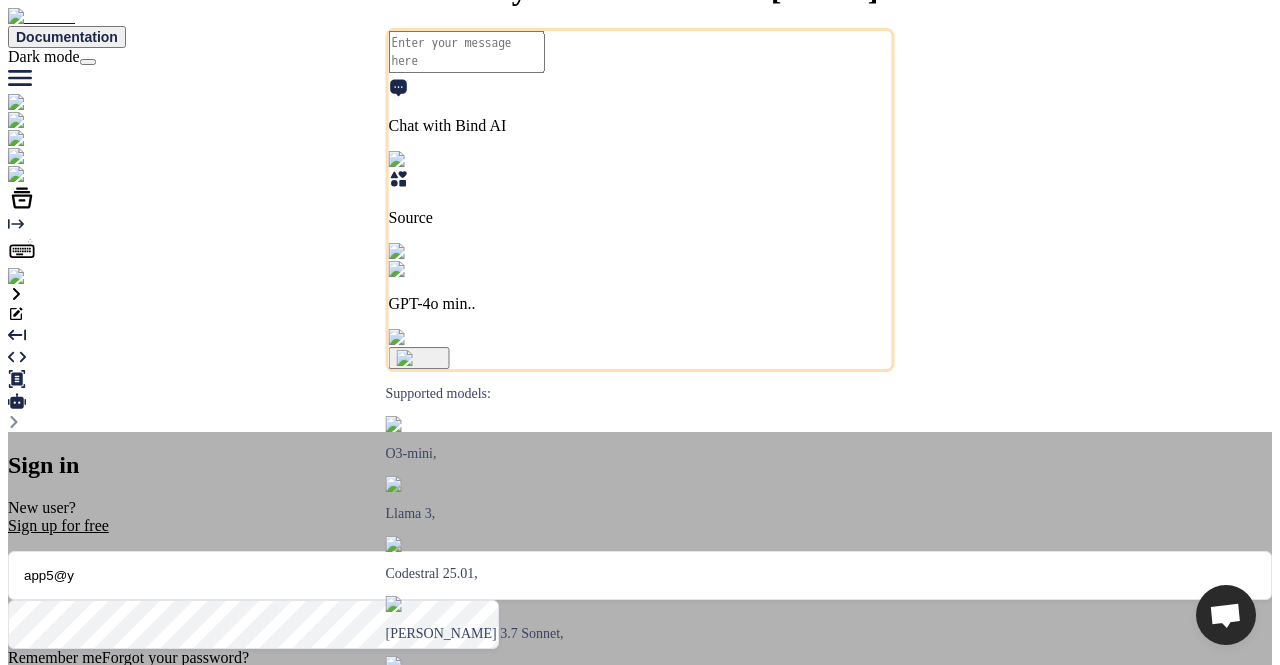 type on "app5@yo" 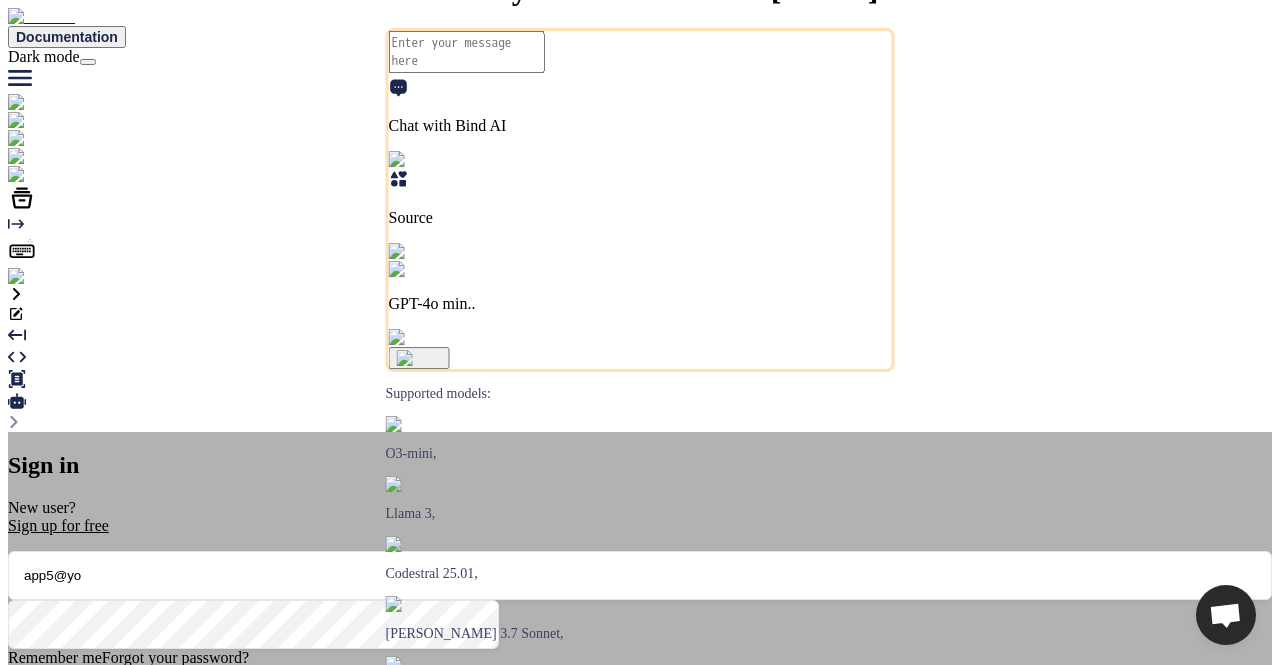 type on "x" 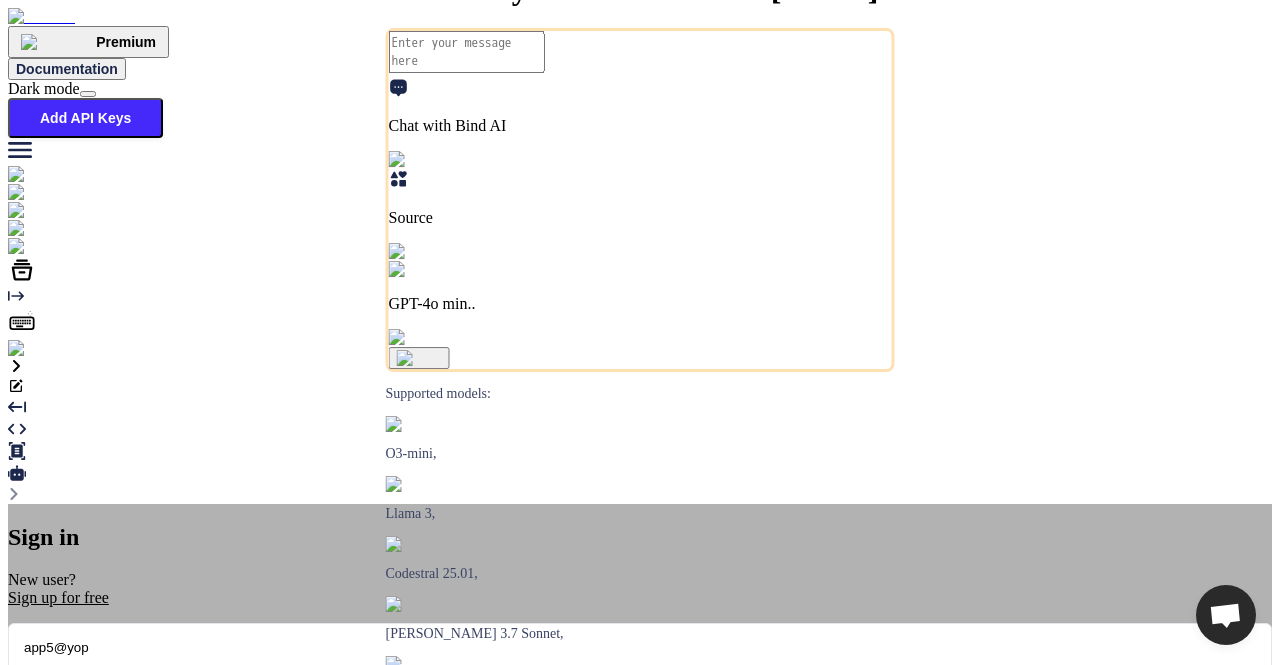 type on "app5@yopm" 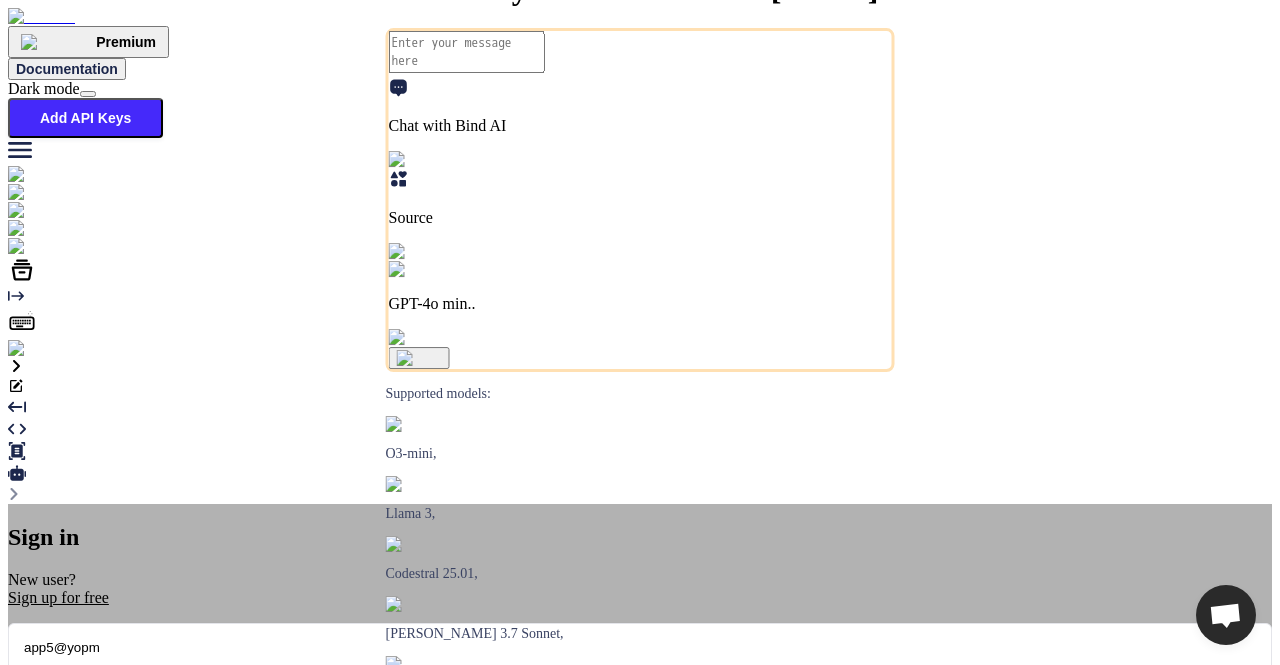 type on "x" 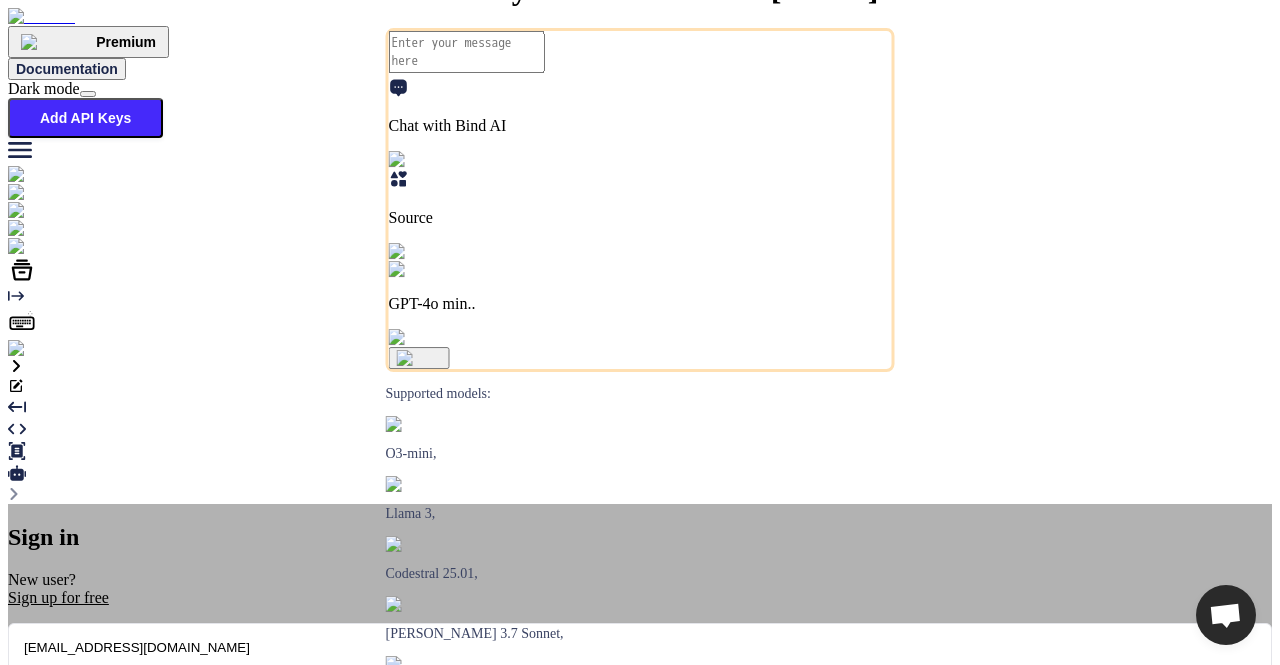 type on "app5@yopmail.com" 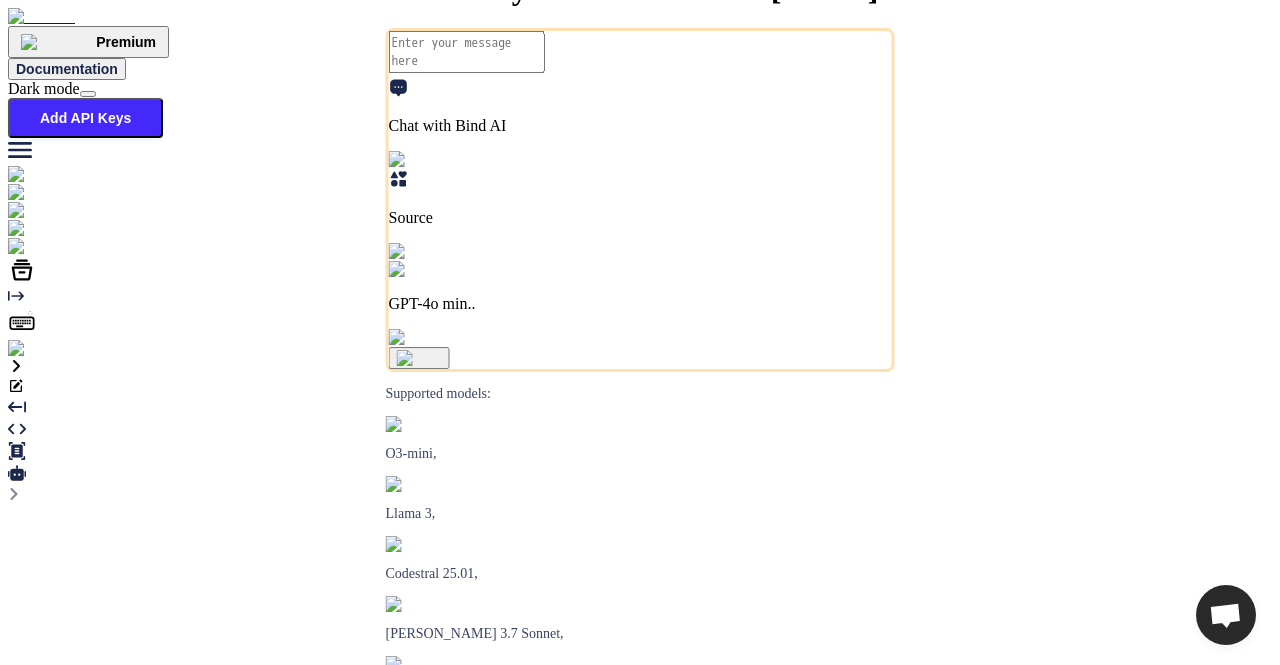 click at bounding box center (432, 338) 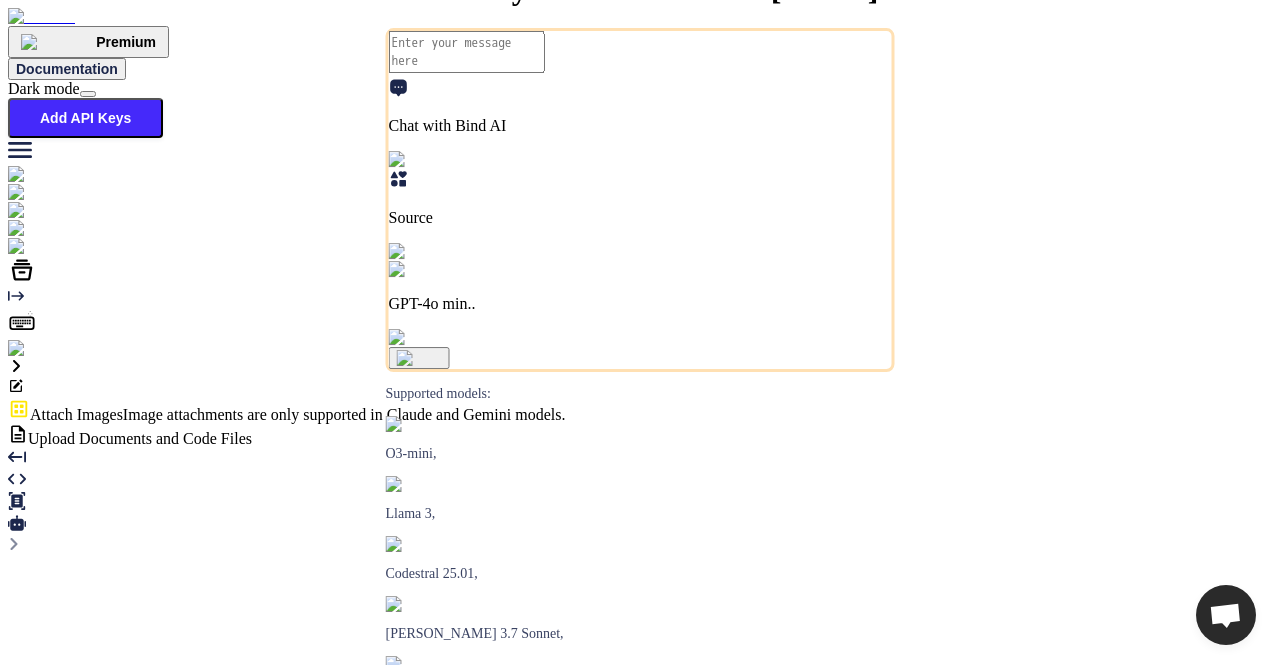 click on "Attach Images Image attachments are only supported in Claude and Gemini models." at bounding box center (640, 411) 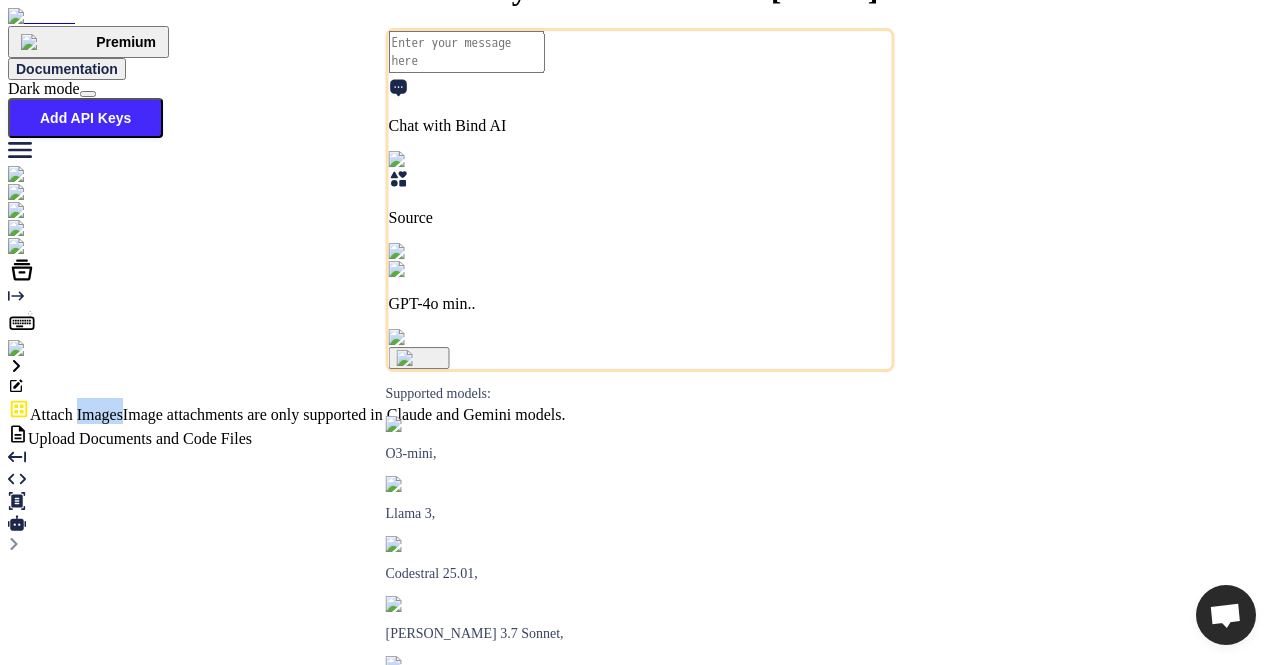 click on "Attach Images" at bounding box center (76, 414) 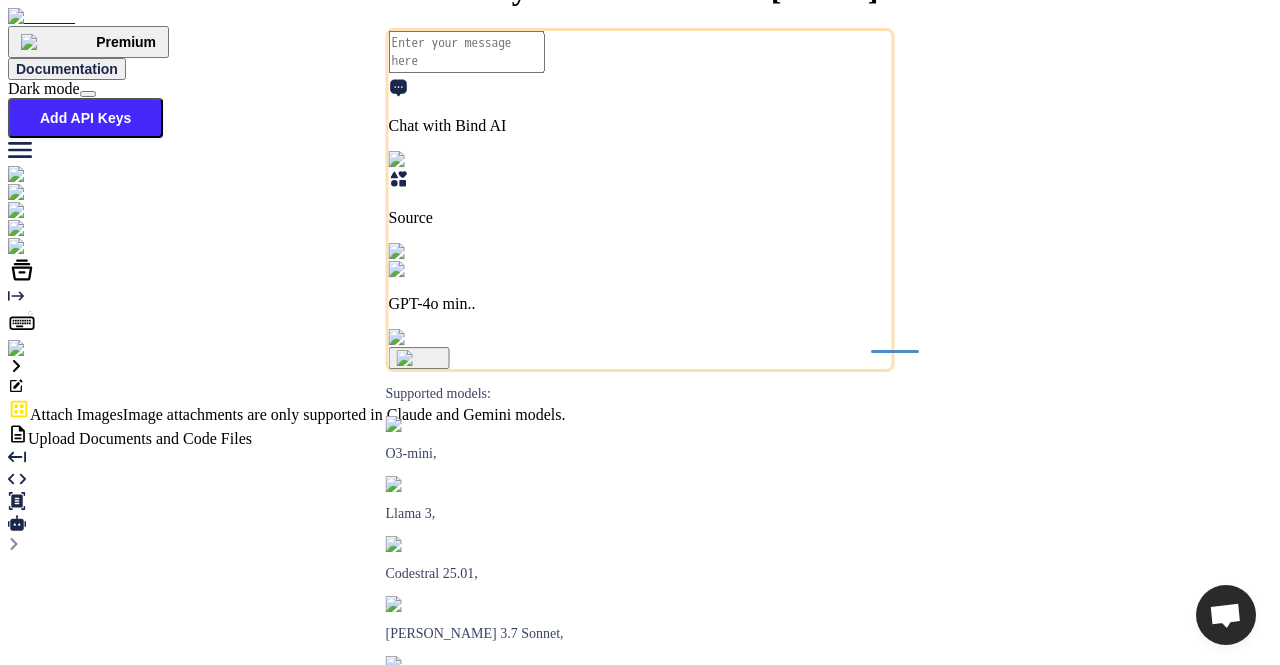 click on "Attach Images" at bounding box center [76, 414] 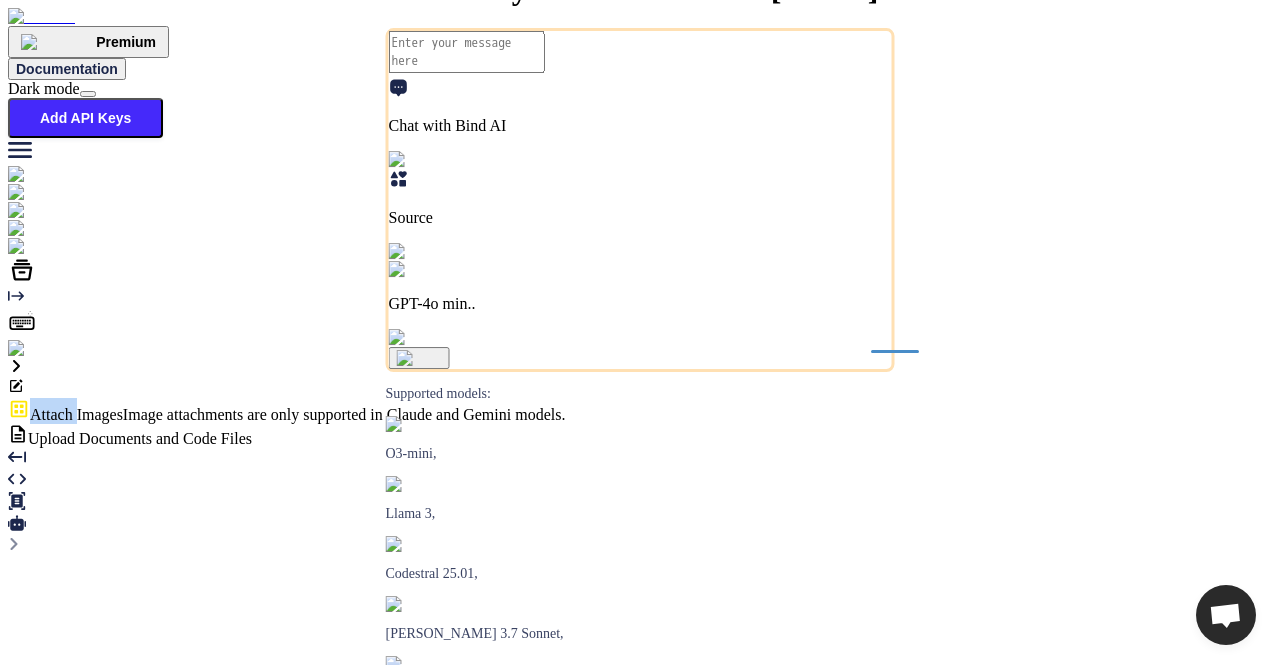 click on "Attach Images" at bounding box center [76, 414] 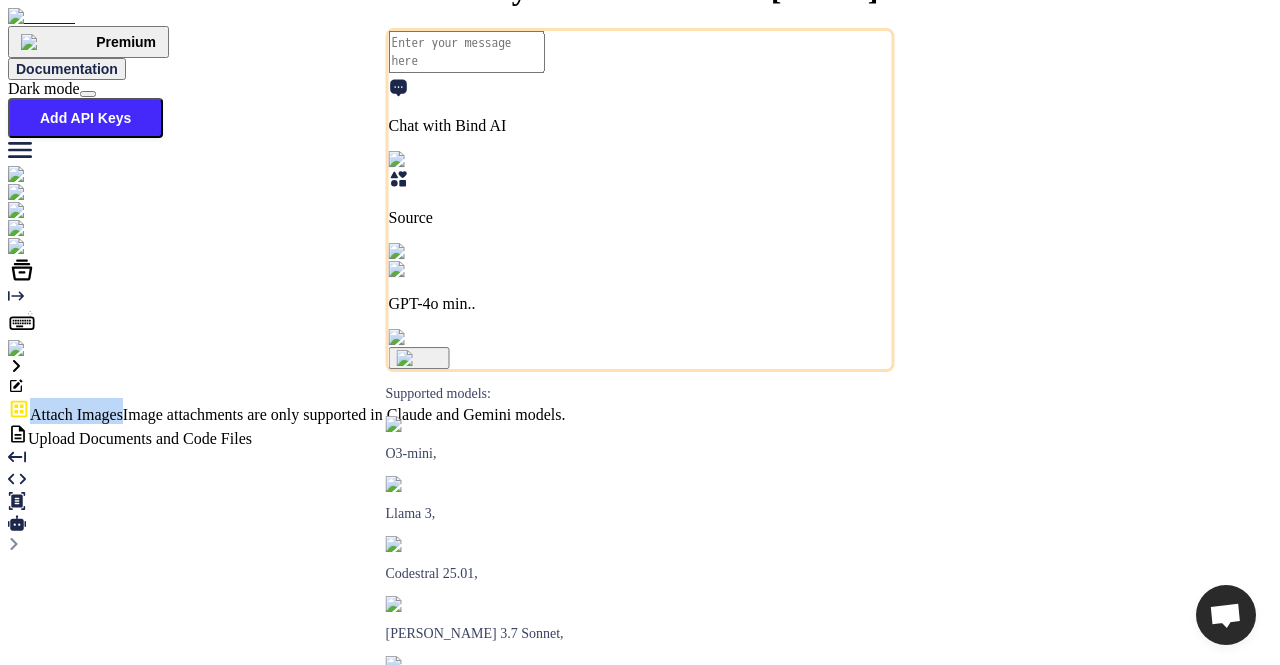 click on "Attach Images" at bounding box center [76, 414] 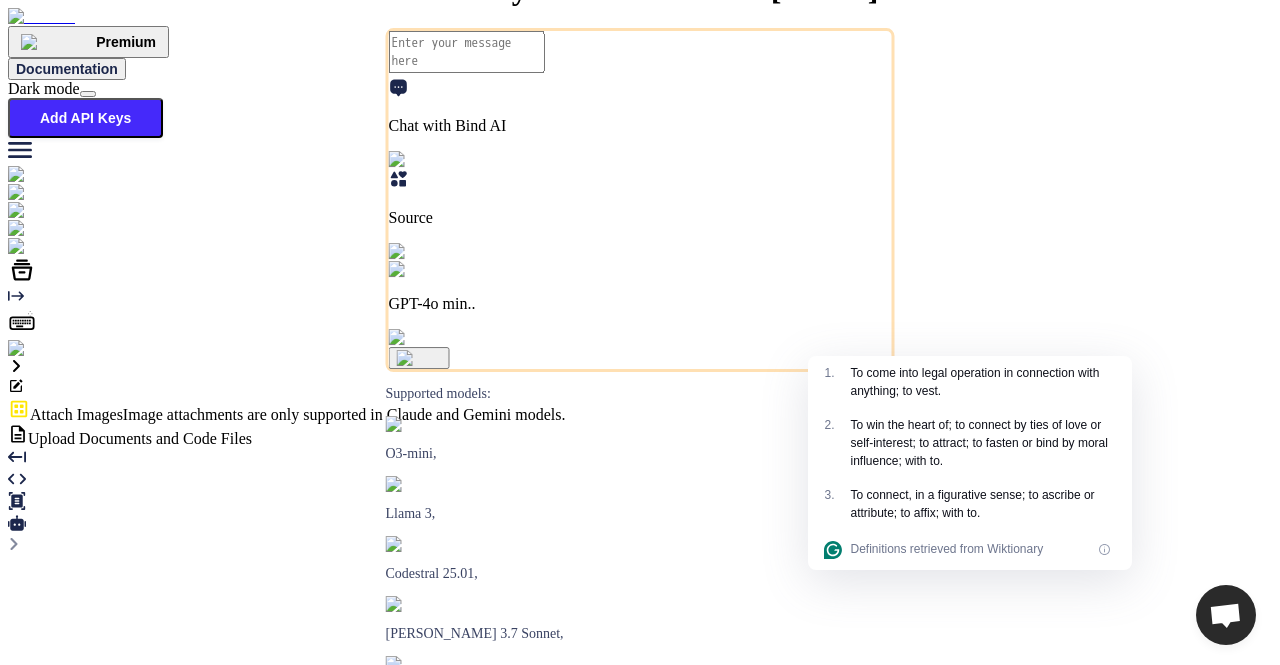 click at bounding box center (640, 398) 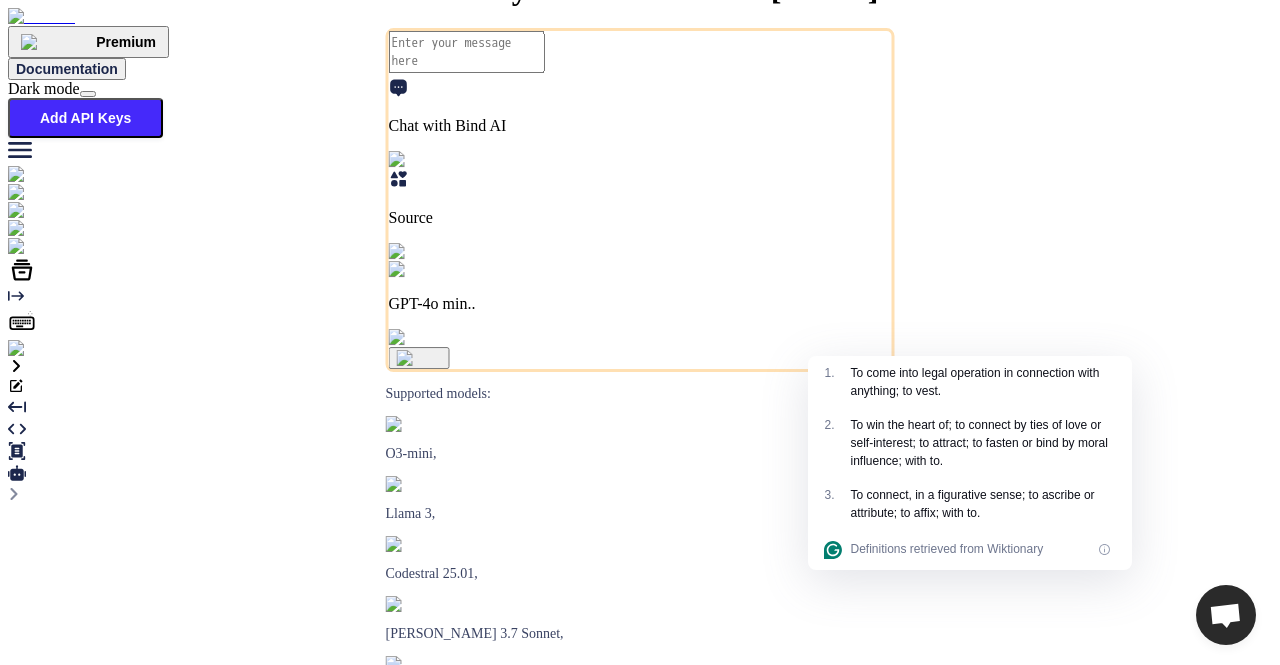 click on "GPT-4o min.." at bounding box center (640, 304) 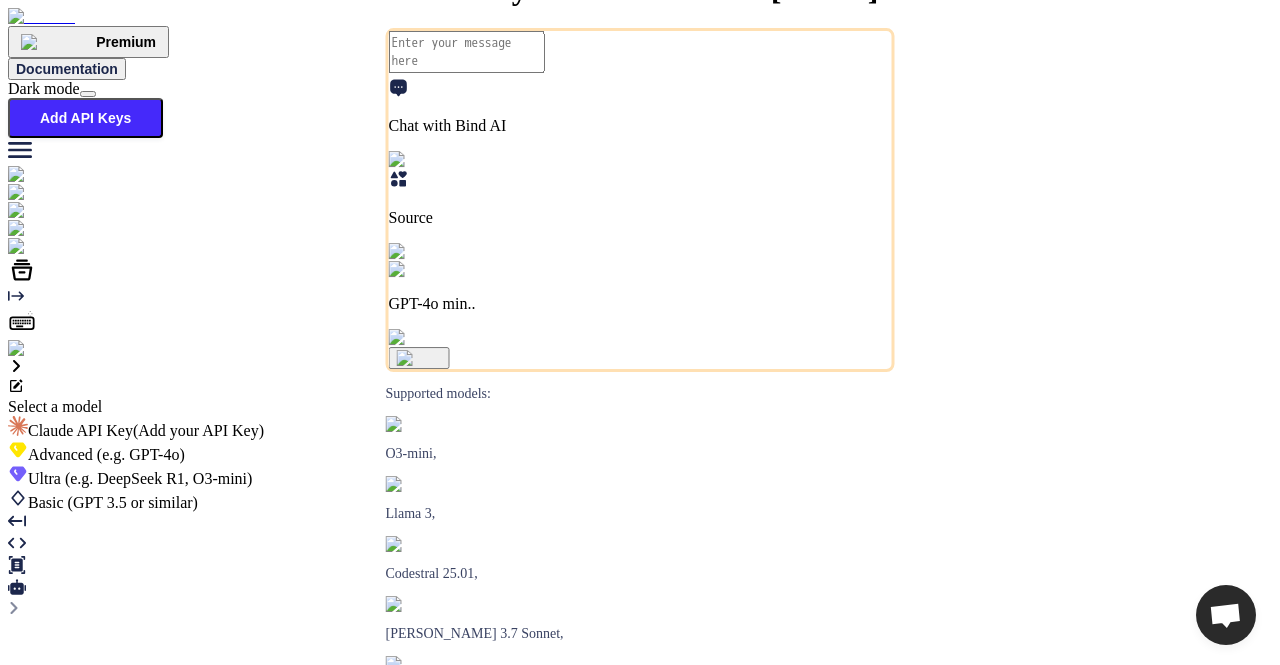 click on "(e.g. DeepSeek R1, O3-mini)" at bounding box center (157, 478) 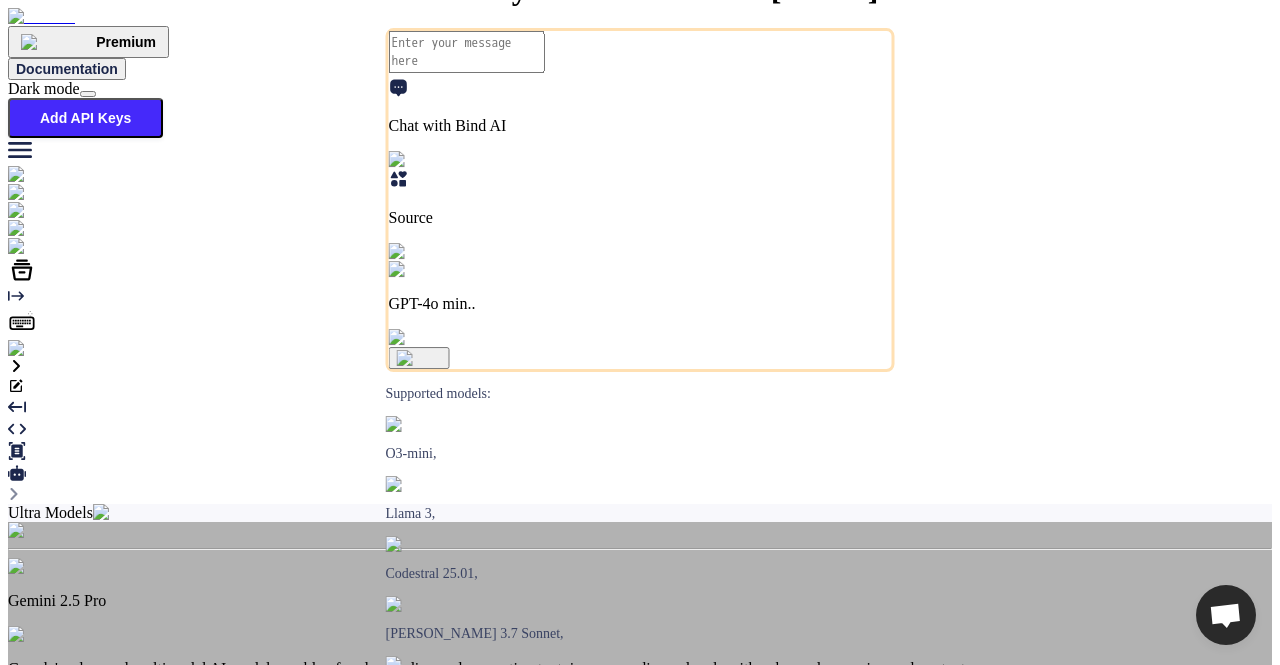 click on "Claude's most intelligent model" at bounding box center (640, 1021) 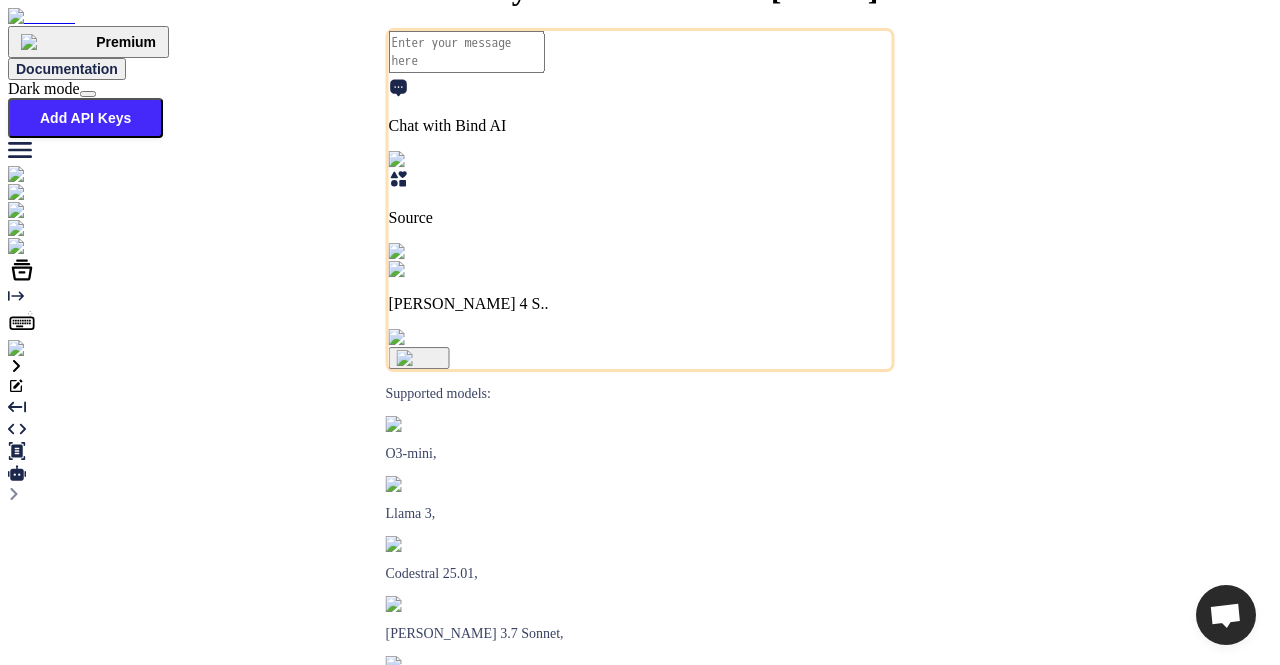 click at bounding box center (432, 338) 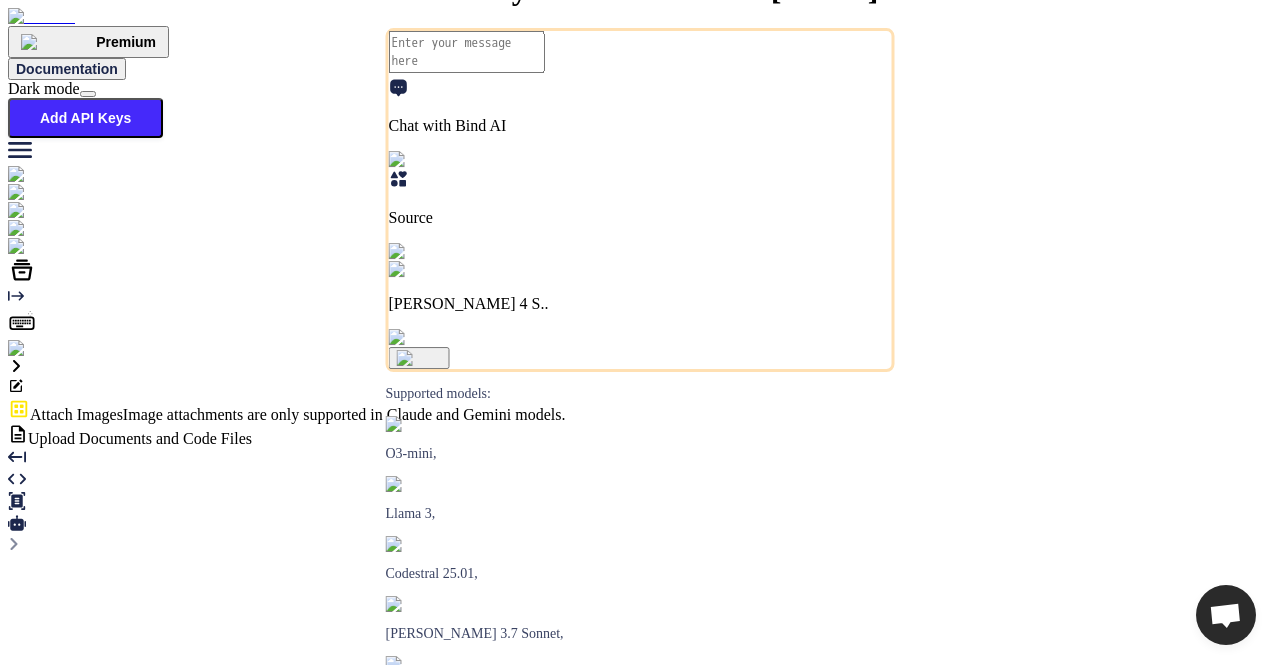 click on "Attach Images Image attachments are only supported in Claude and Gemini models." at bounding box center (640, 411) 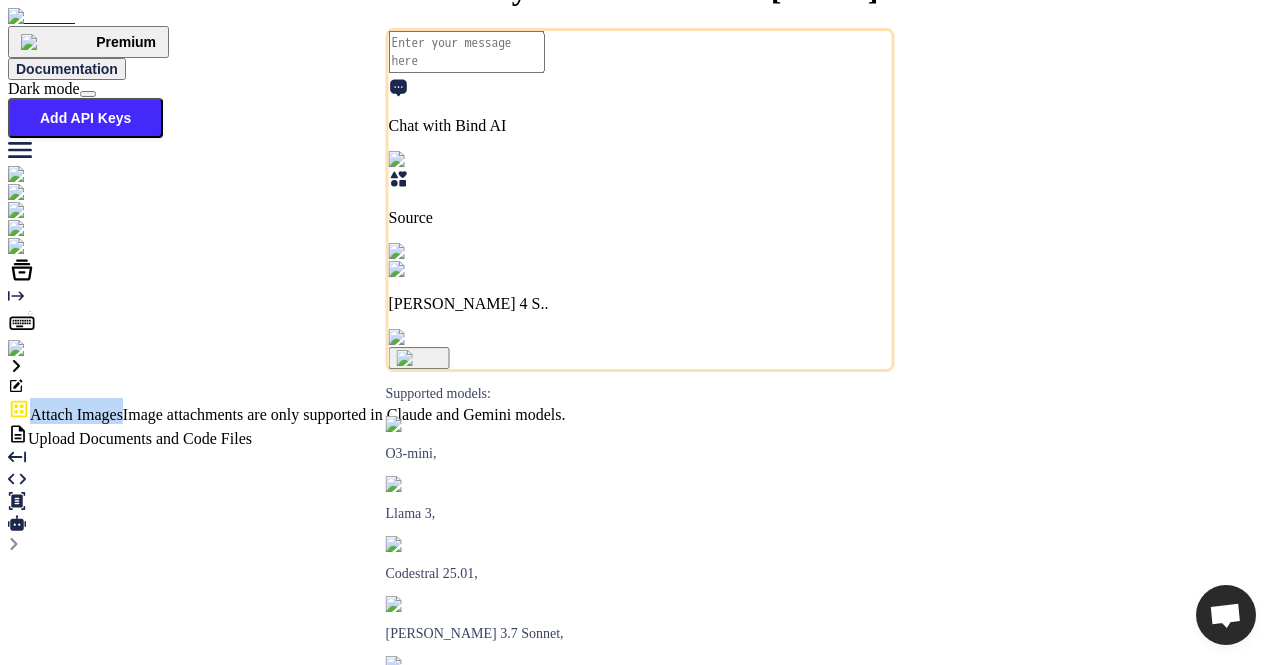 click on "Attach Images Image attachments are only supported in Claude and Gemini models." at bounding box center (640, 411) 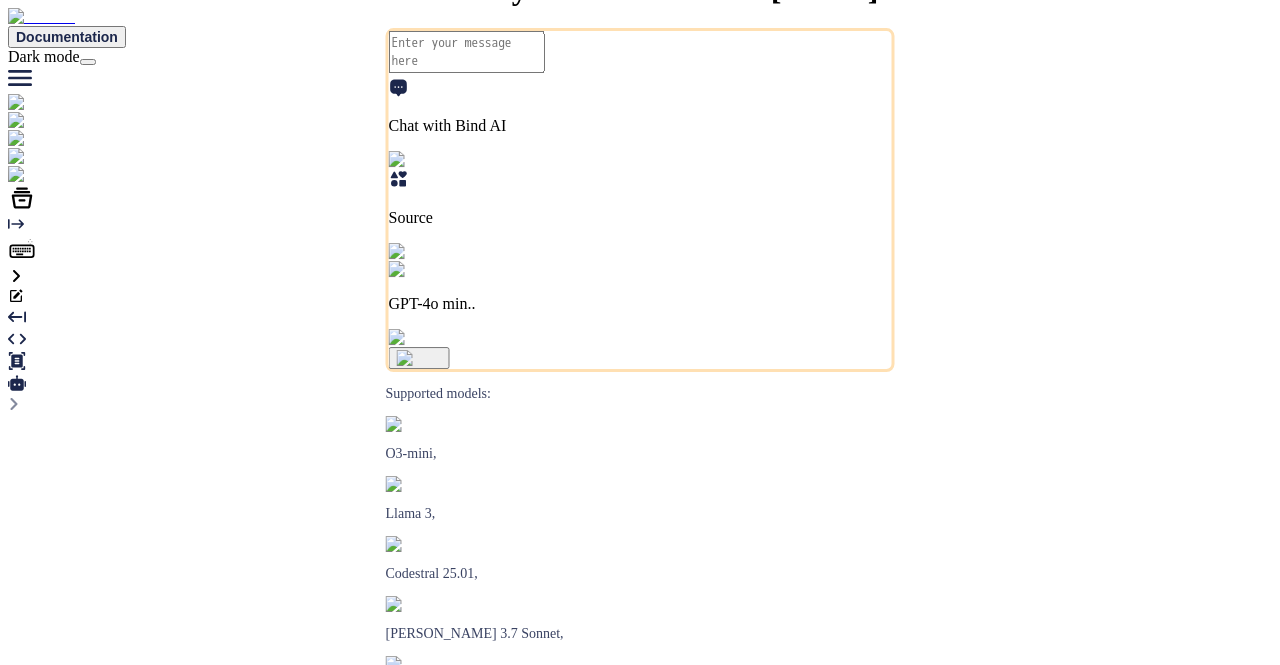 scroll, scrollTop: 0, scrollLeft: 0, axis: both 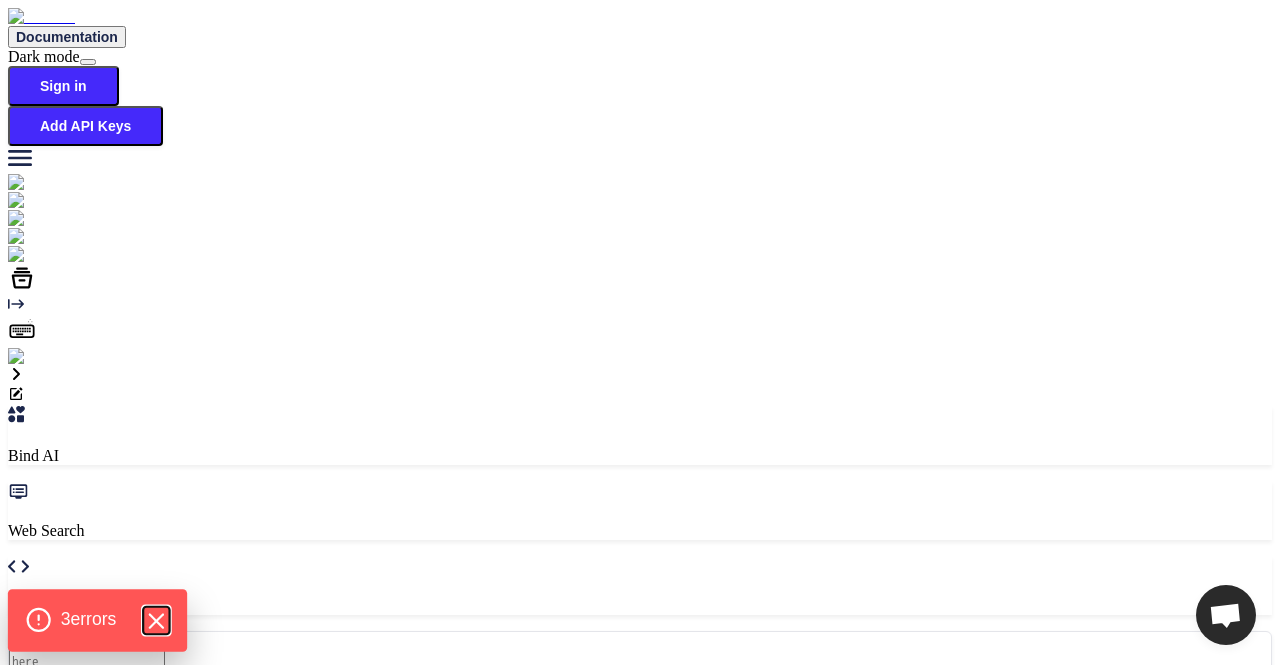 click 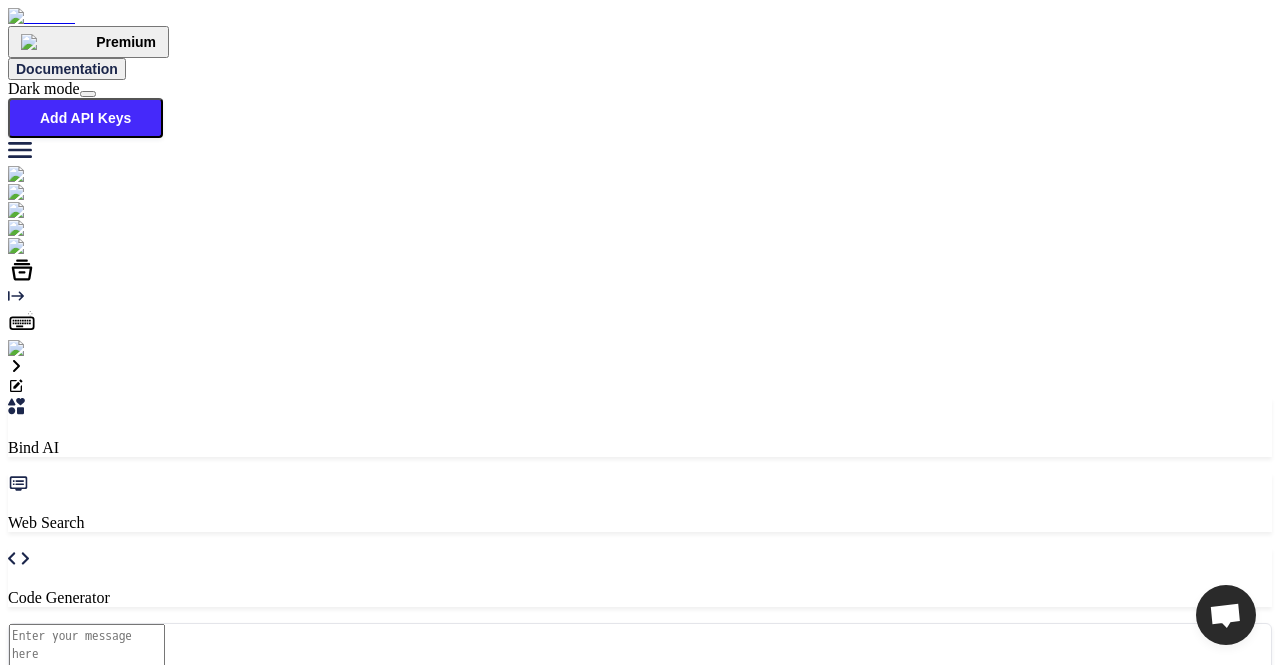 click at bounding box center [20, 850] 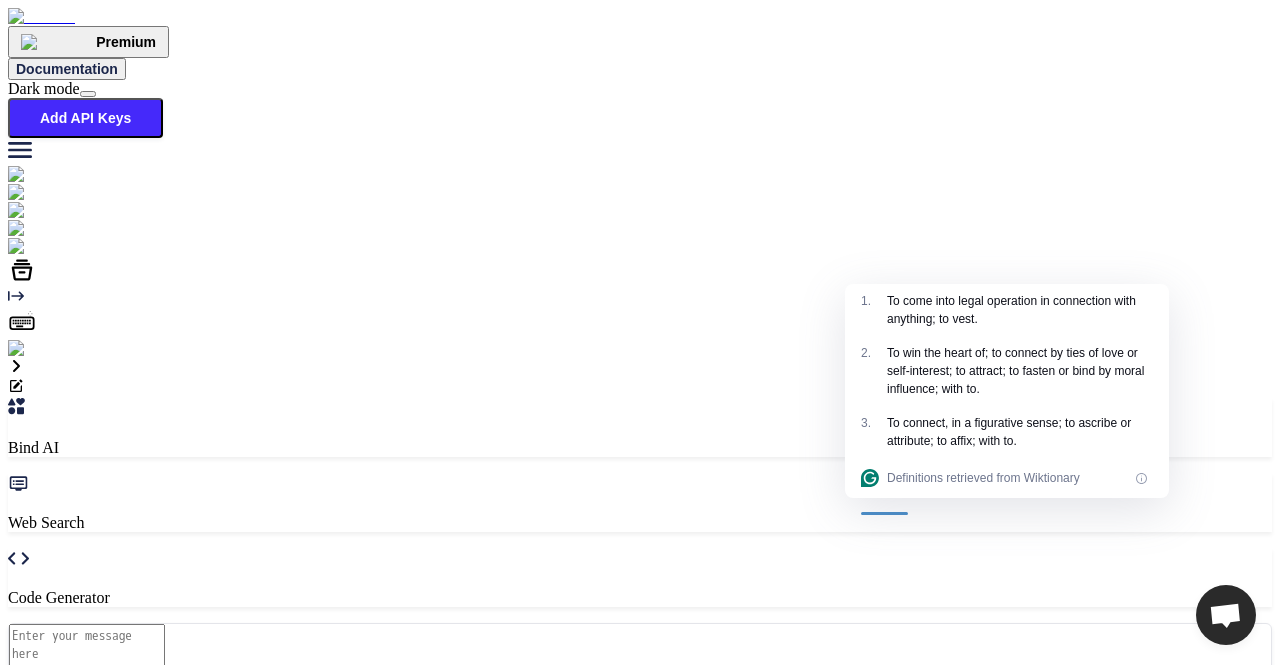click at bounding box center [640, 866] 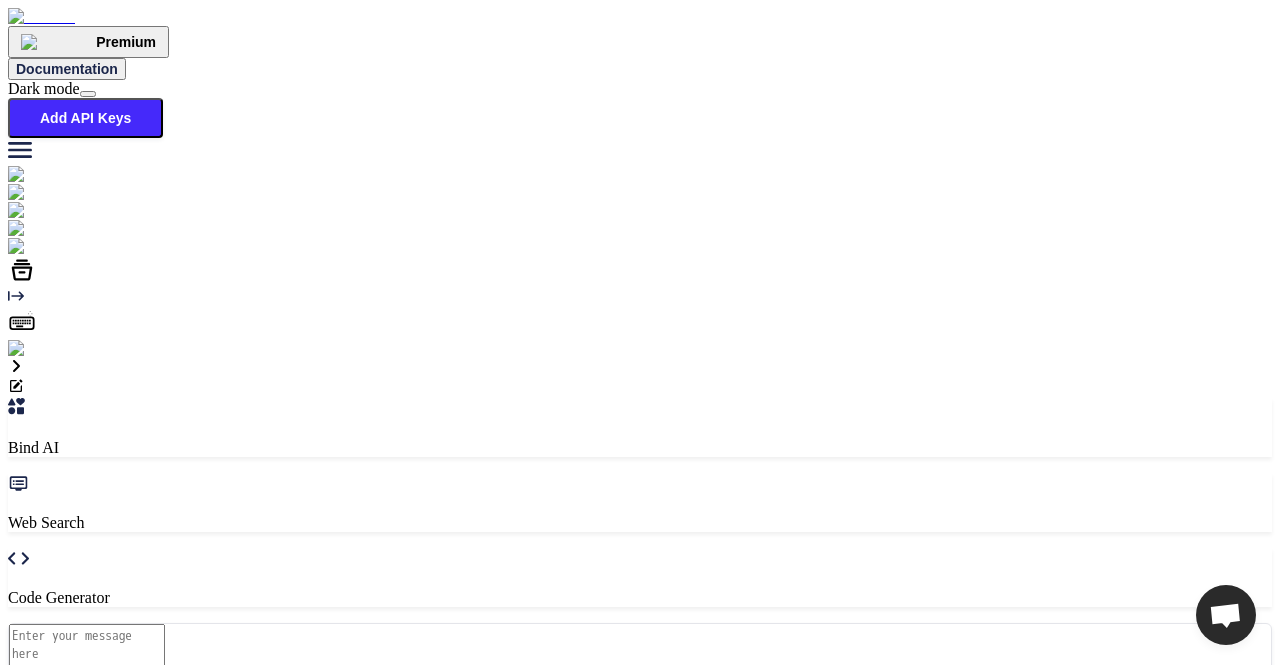 click on "(e.g. DeepSeek R1, O3-mini)" at bounding box center (158, 919) 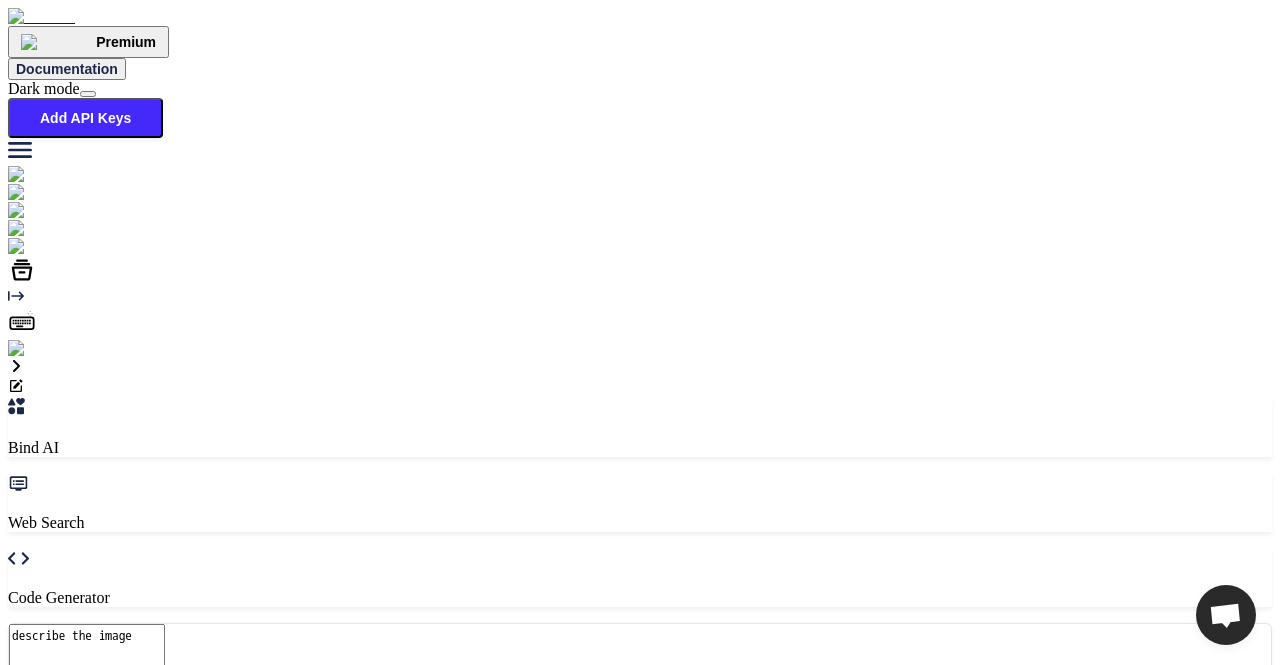 type on "describe the image" 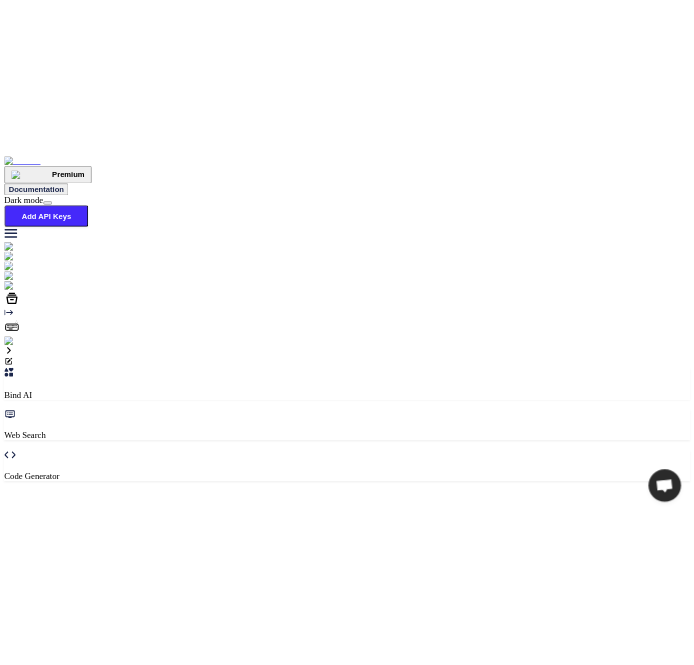 scroll, scrollTop: 7, scrollLeft: 0, axis: vertical 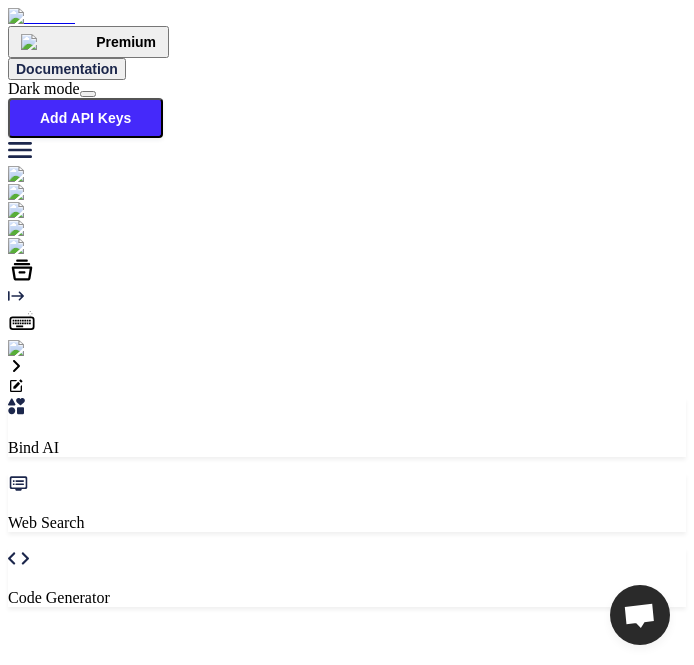 click on "Try again" at bounding box center [347, 823] 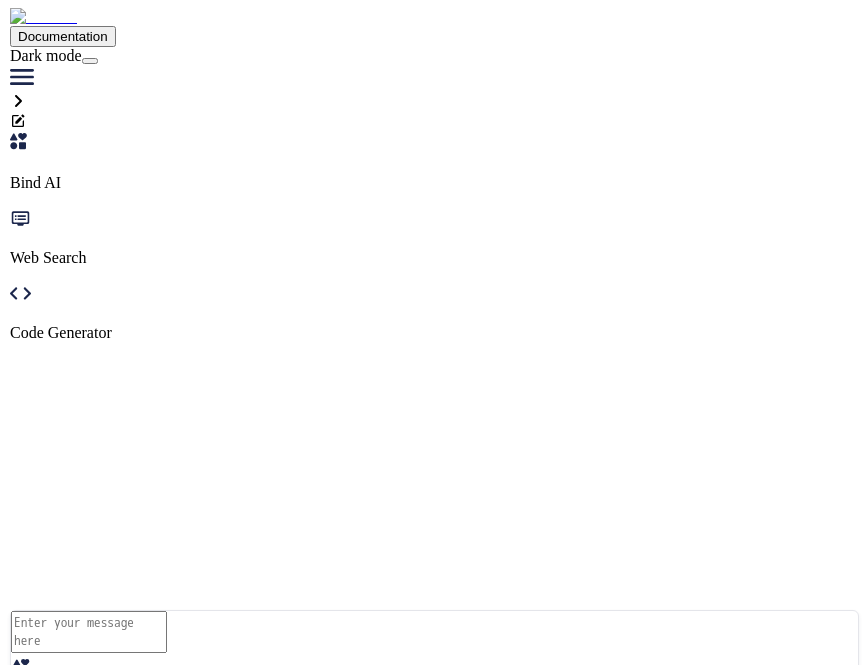 scroll, scrollTop: 0, scrollLeft: 0, axis: both 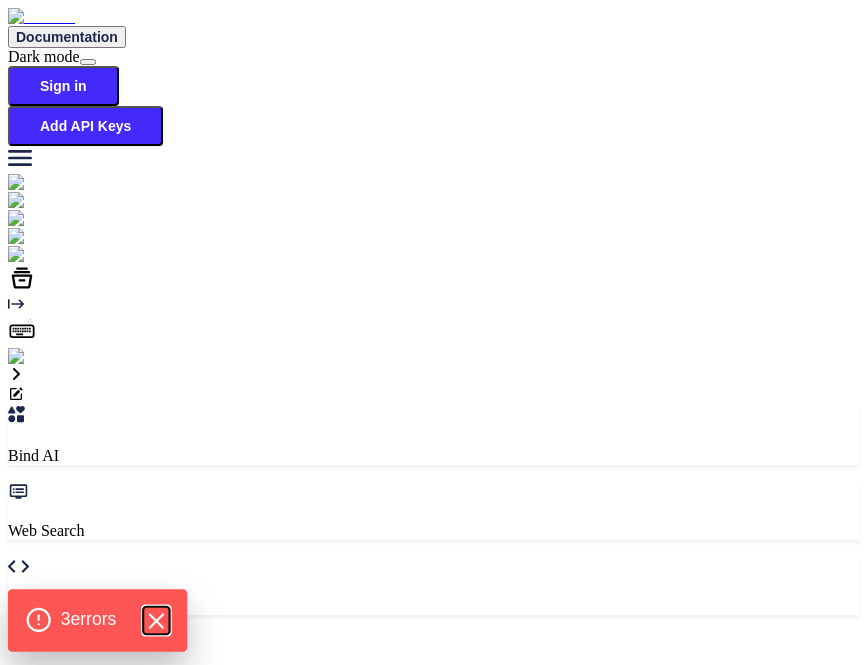 click 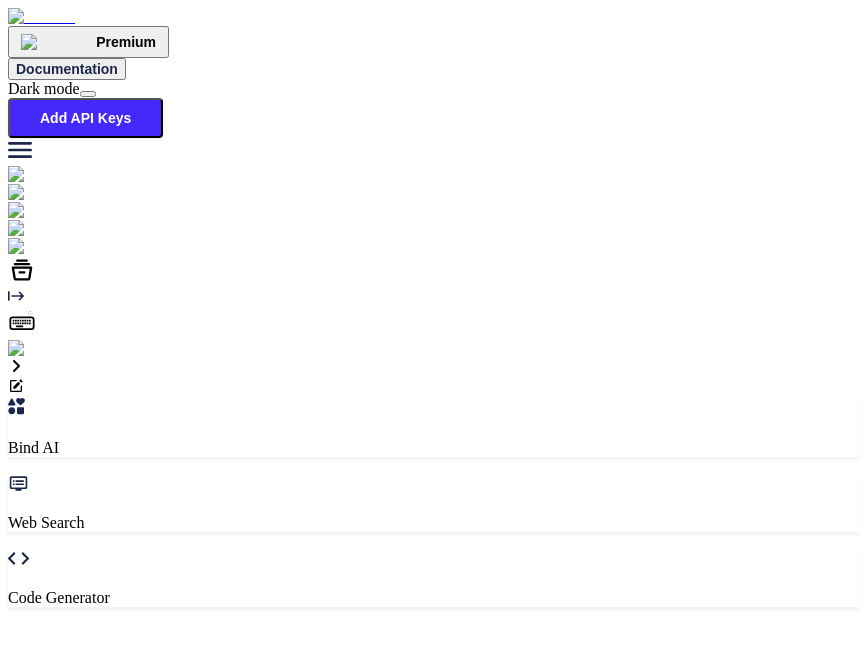 click at bounding box center [20, 1102] 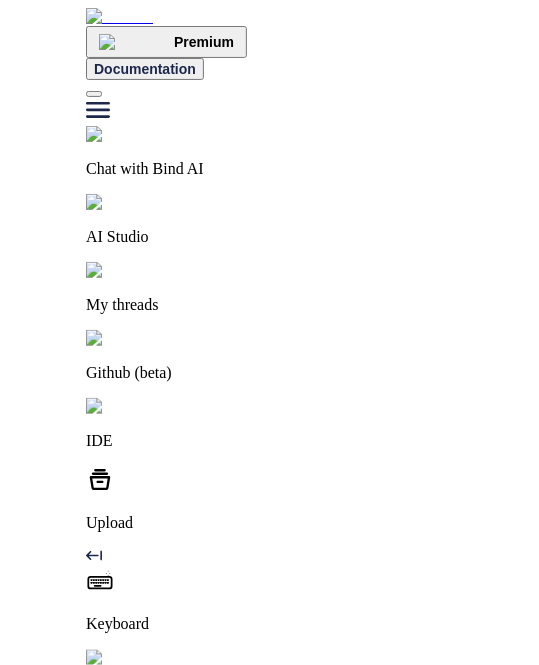scroll, scrollTop: 59, scrollLeft: 0, axis: vertical 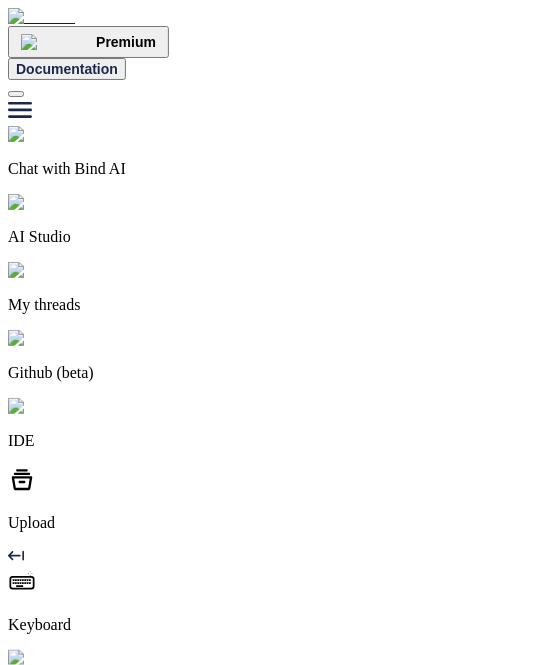 type on "x" 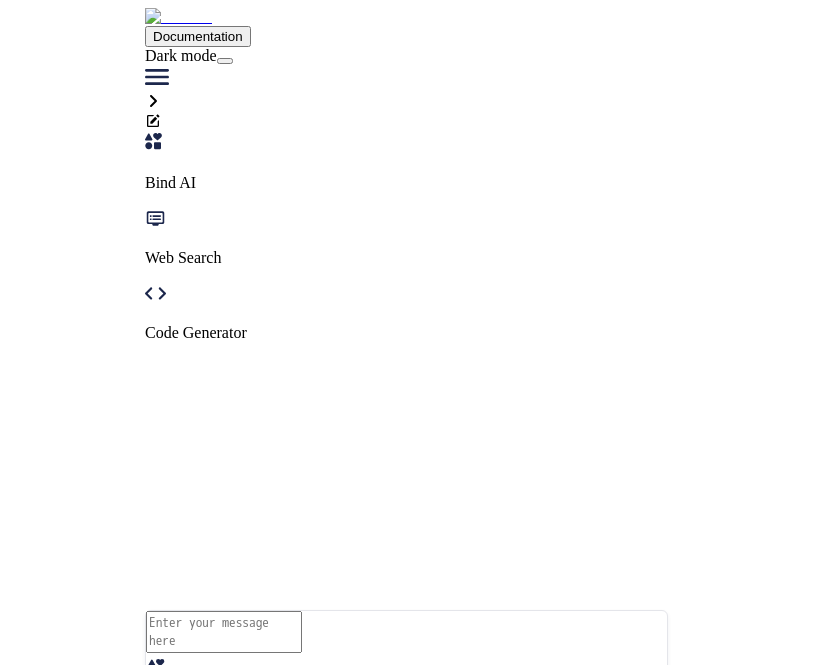 scroll, scrollTop: 0, scrollLeft: 0, axis: both 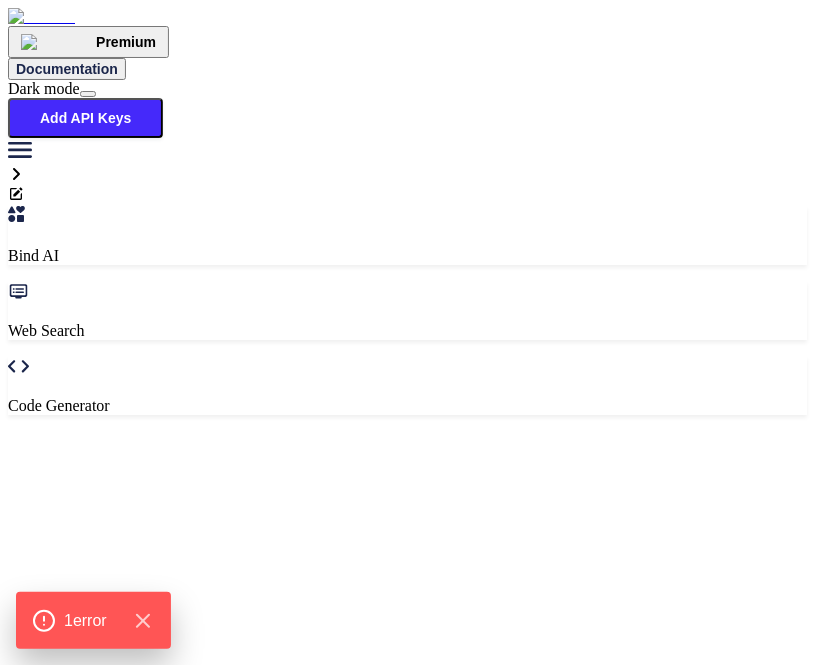 type on "describe the image" 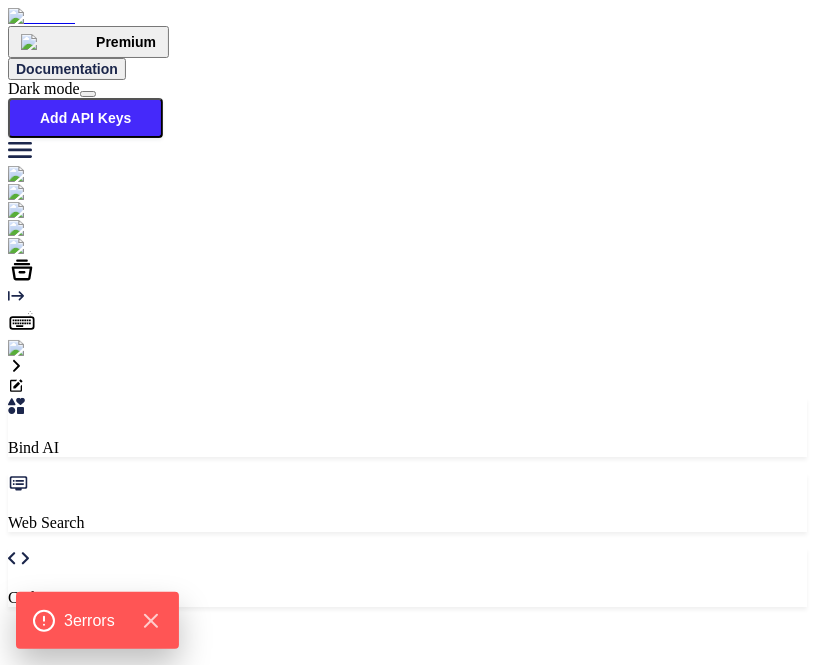 scroll, scrollTop: 7, scrollLeft: 0, axis: vertical 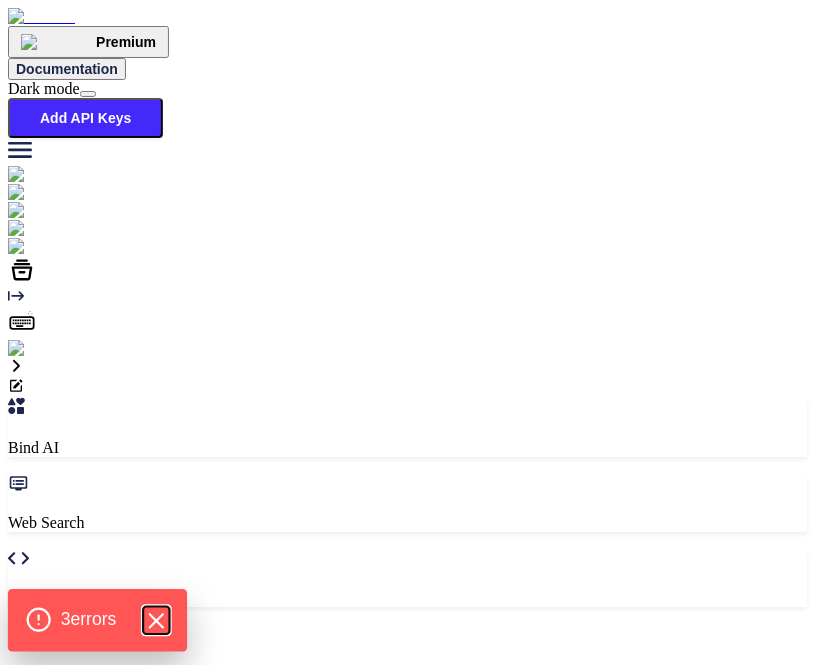 click 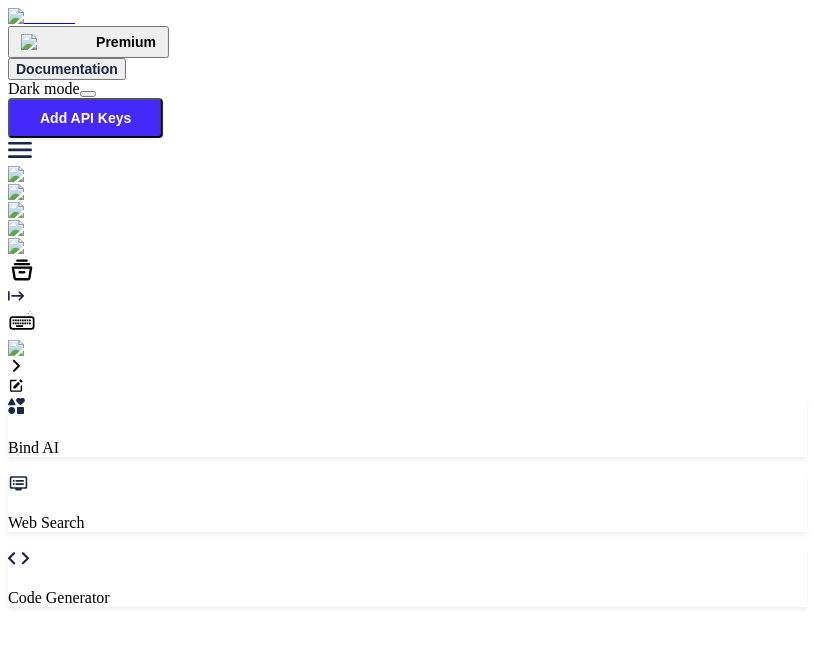 click at bounding box center [20, 1233] 